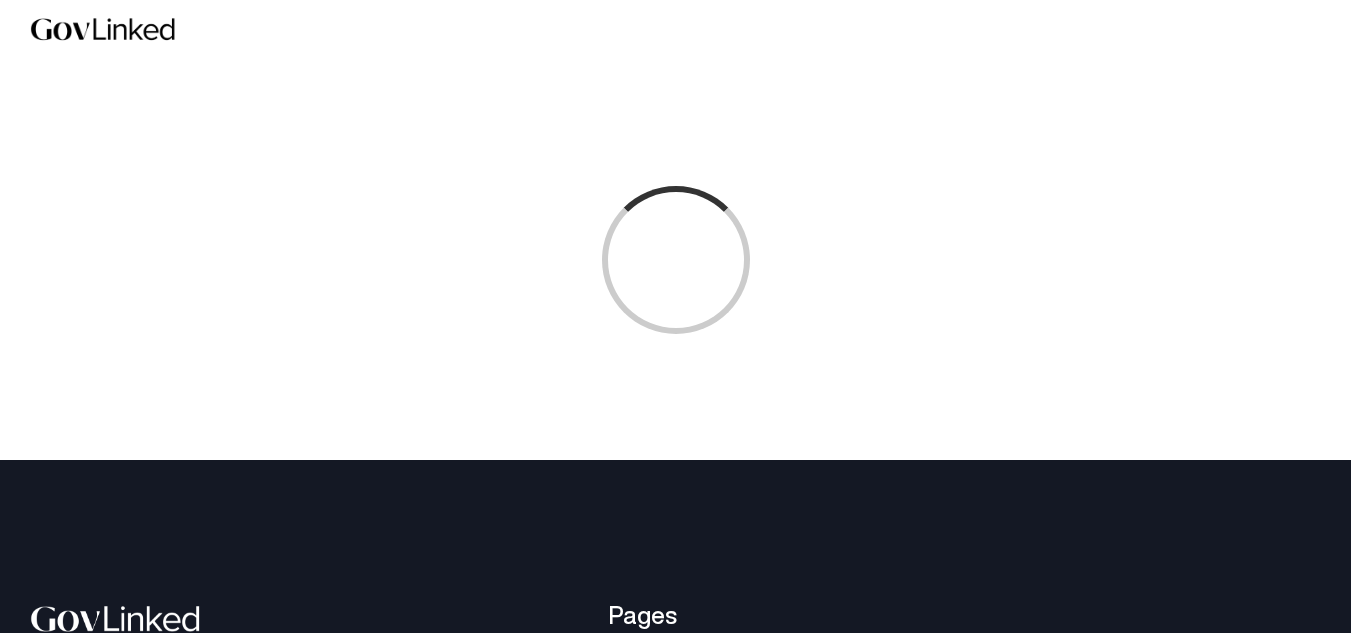 scroll, scrollTop: 0, scrollLeft: 0, axis: both 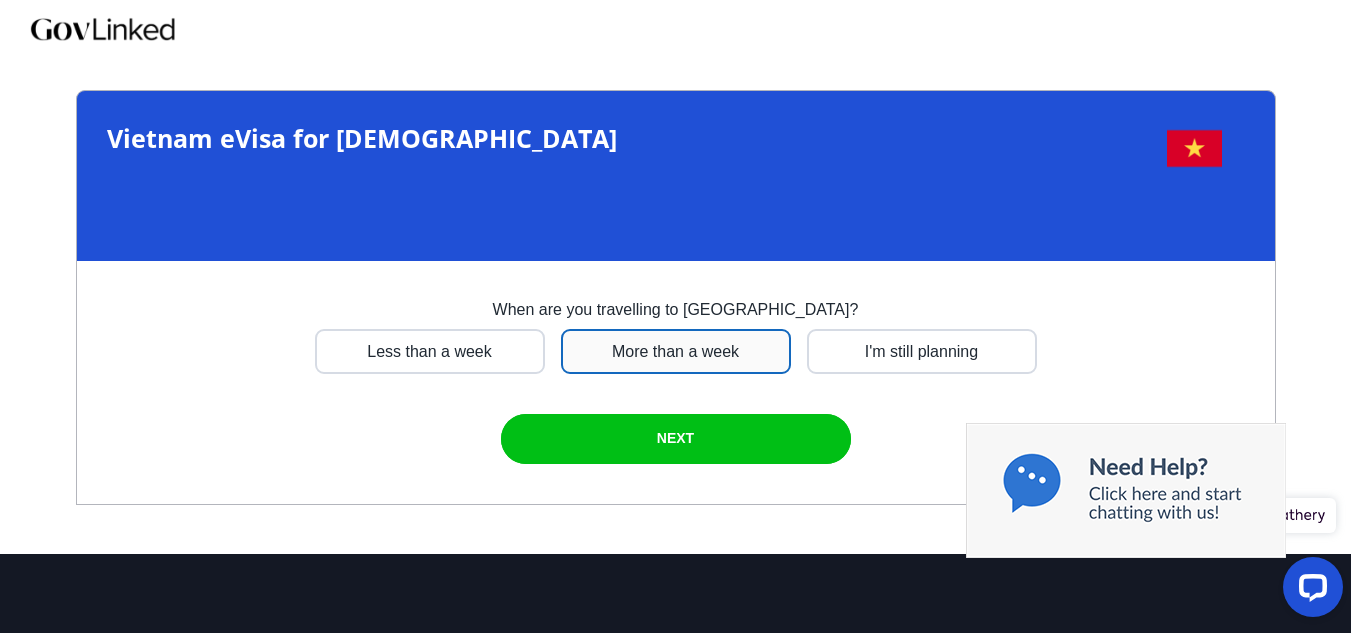 click at bounding box center [430, 351] 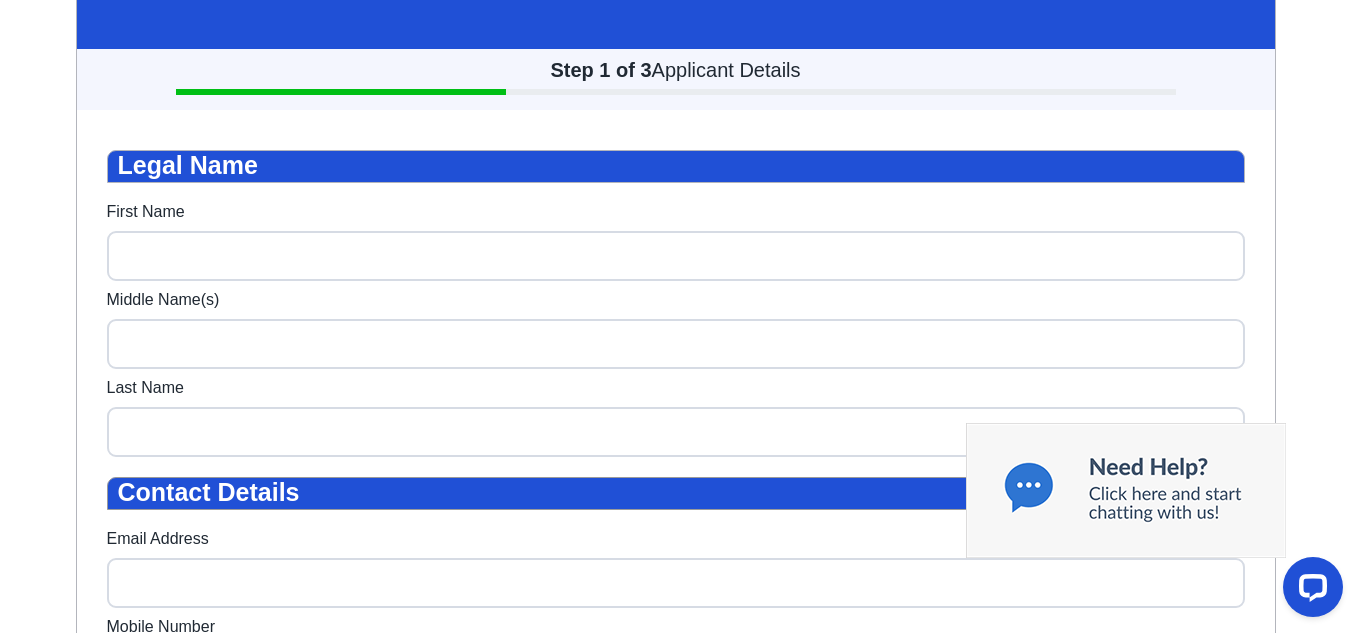 scroll, scrollTop: 249, scrollLeft: 0, axis: vertical 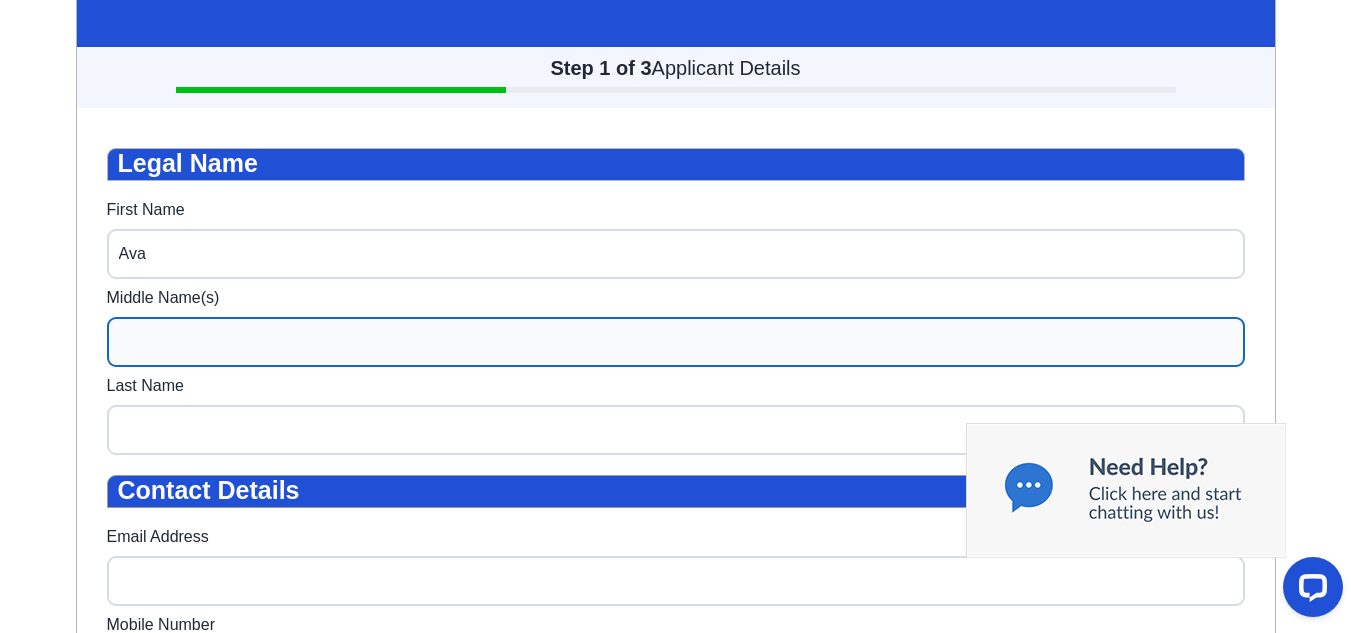 type on "Ava" 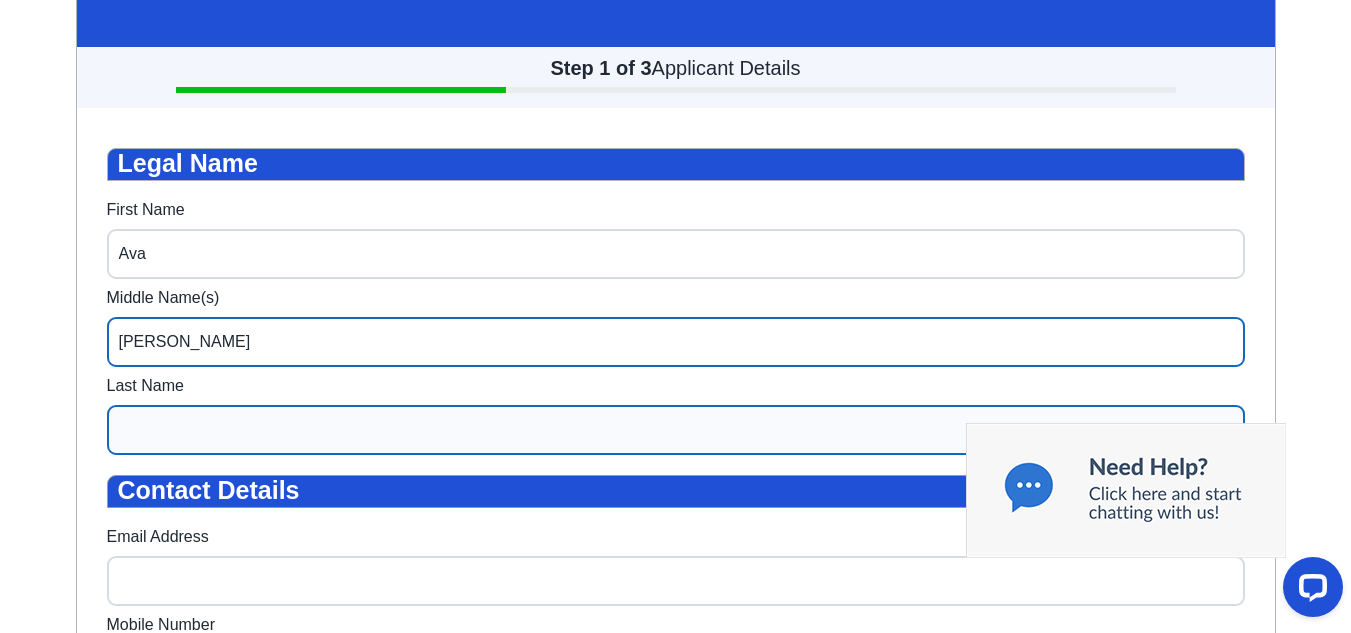 type on "[PERSON_NAME]" 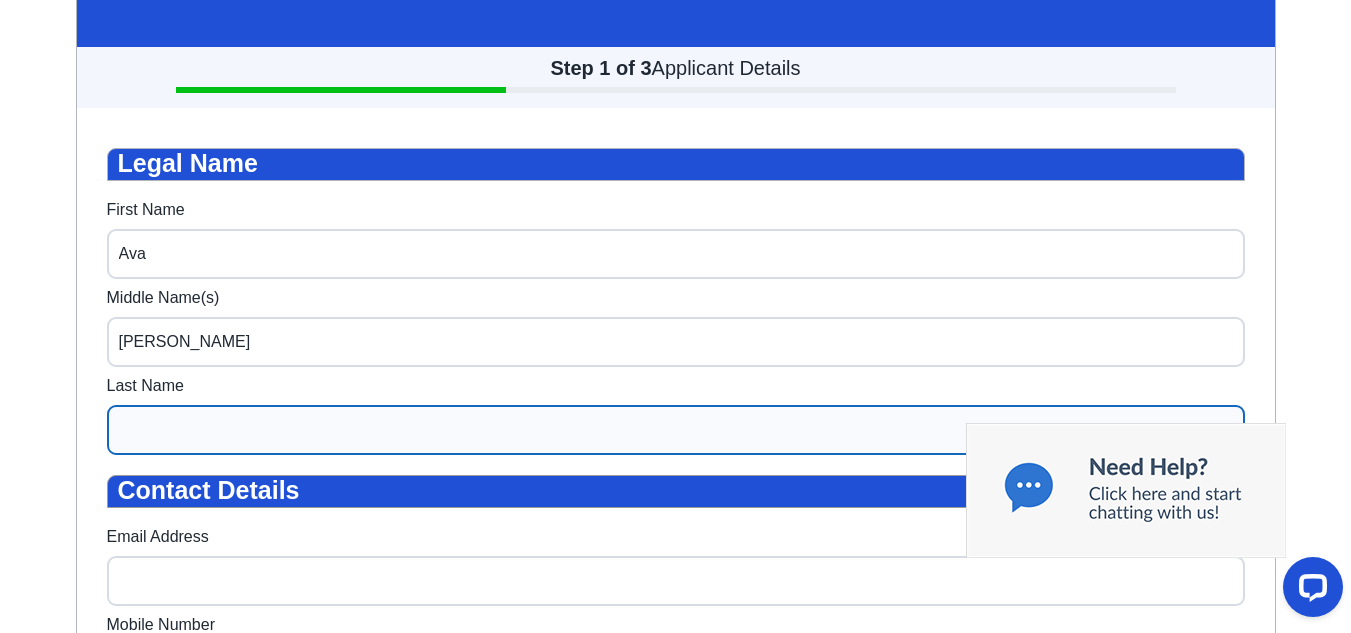 click on "Last Name" at bounding box center (676, 430) 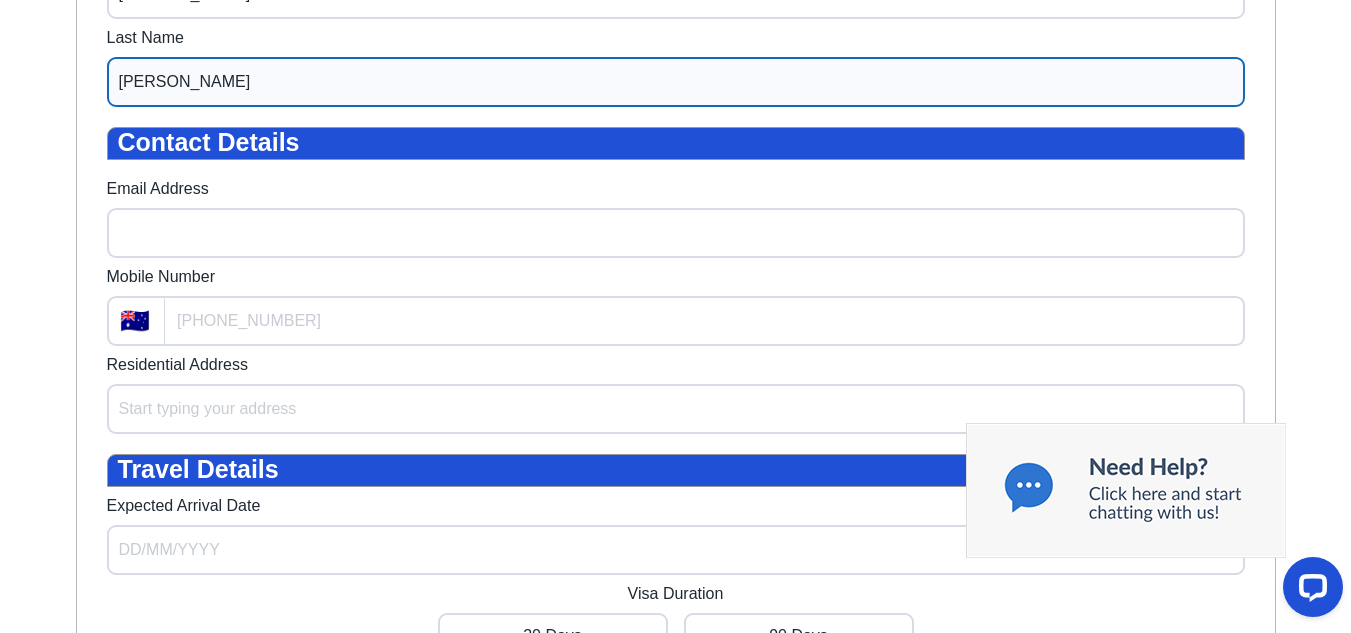scroll, scrollTop: 599, scrollLeft: 0, axis: vertical 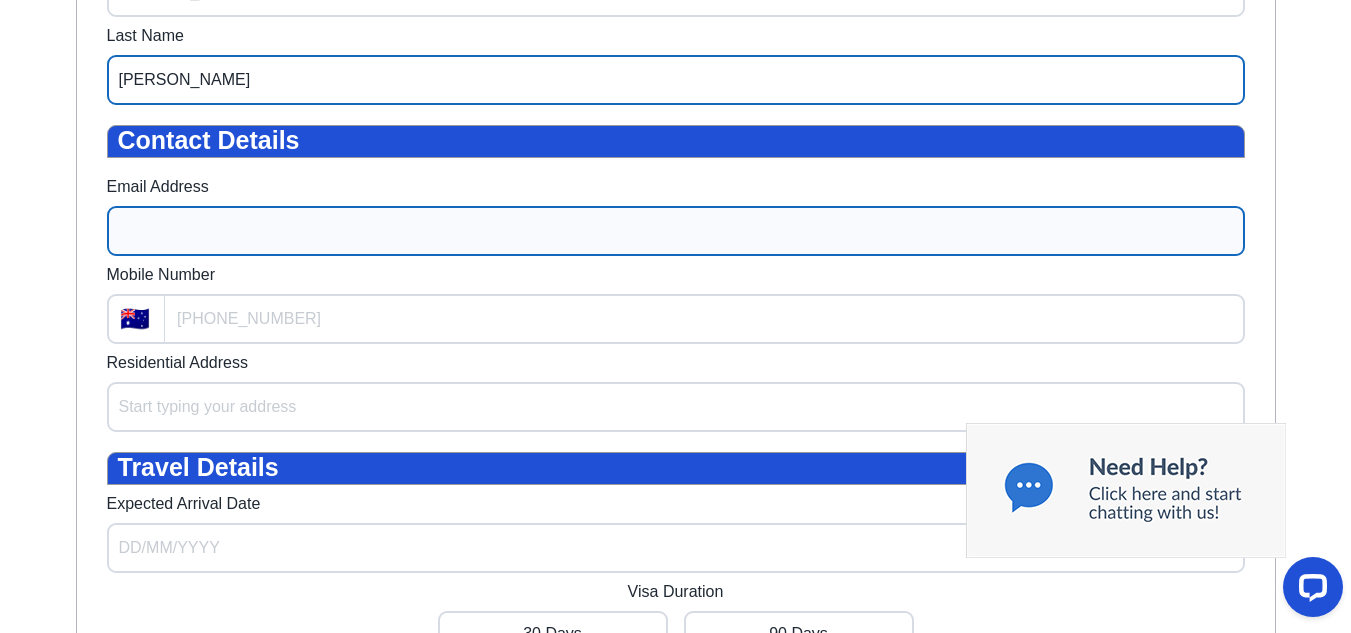 type on "[PERSON_NAME]" 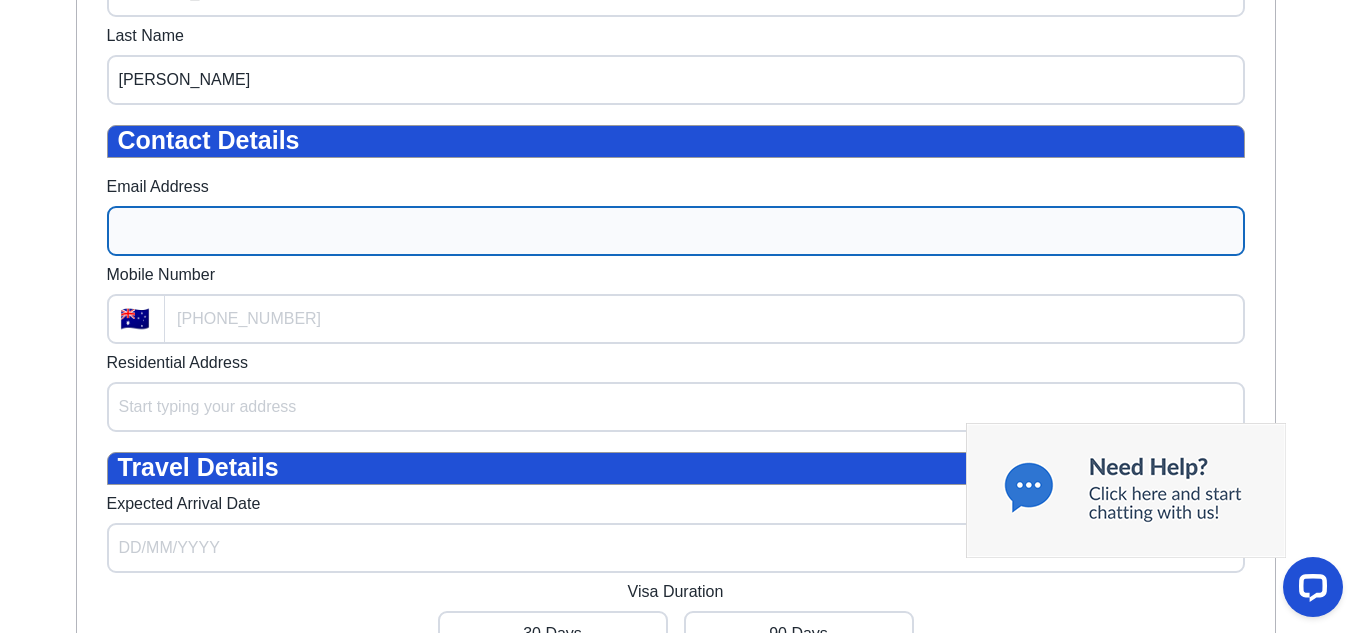 click on "Email Address" at bounding box center (676, 231) 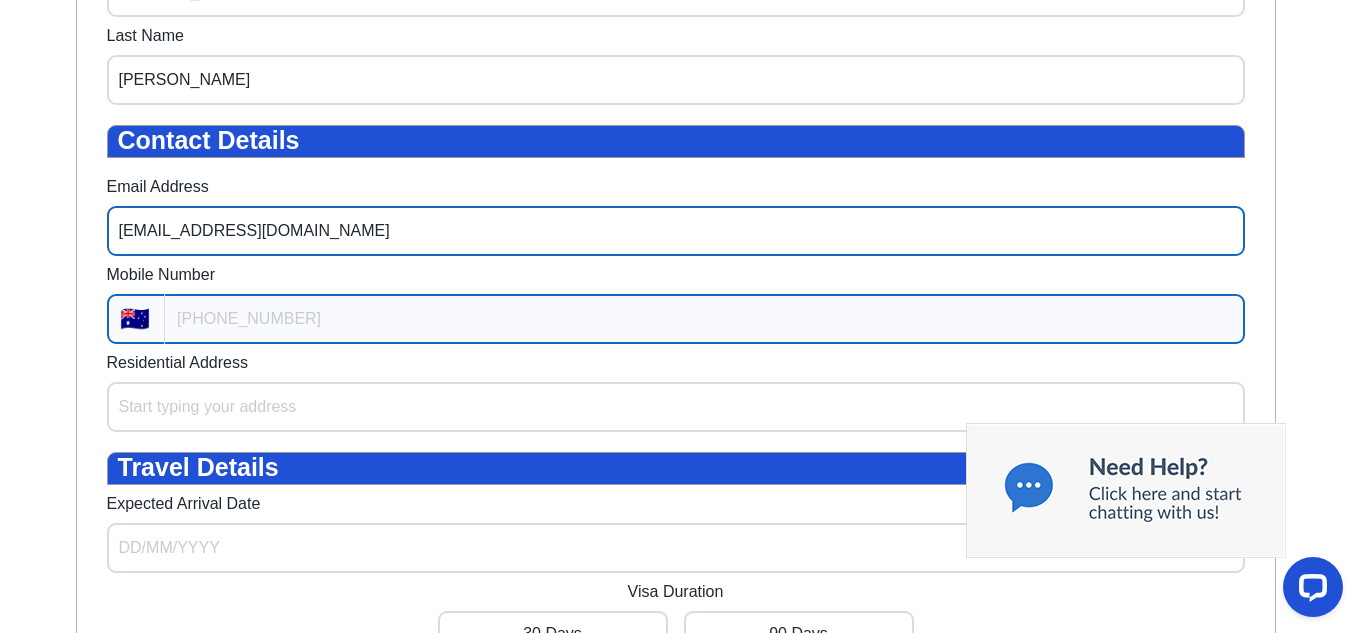 type on "[EMAIL_ADDRESS][DOMAIN_NAME]" 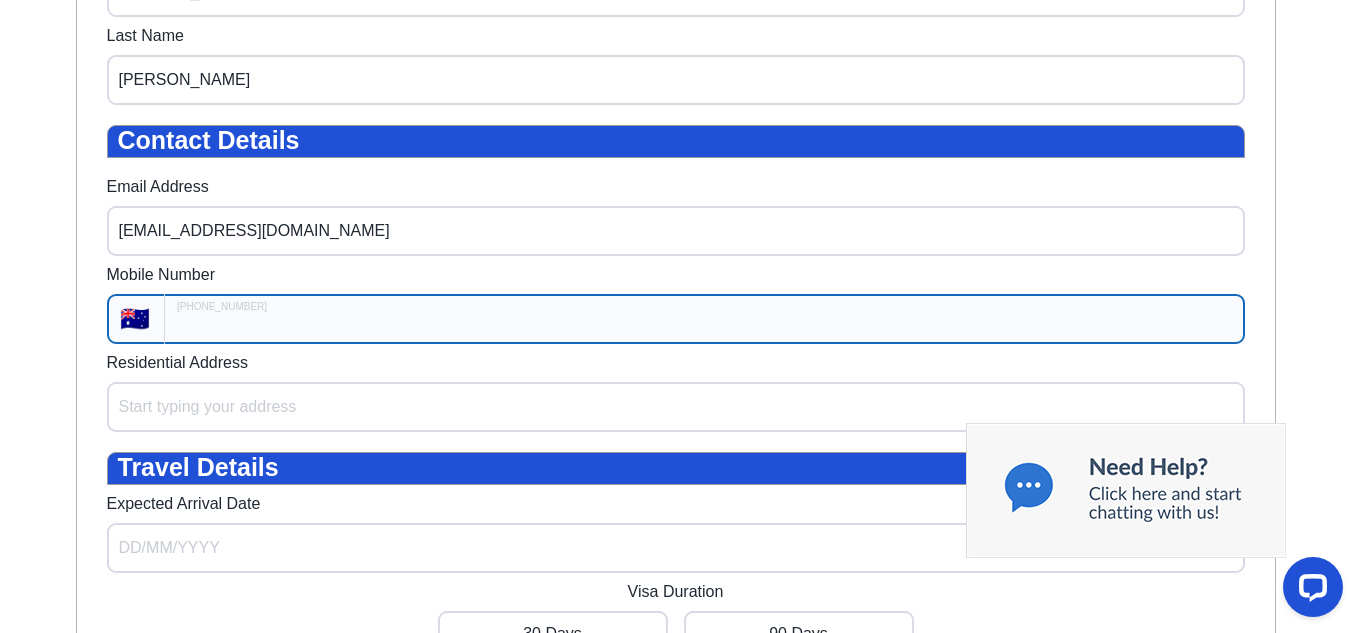 type on "+61" 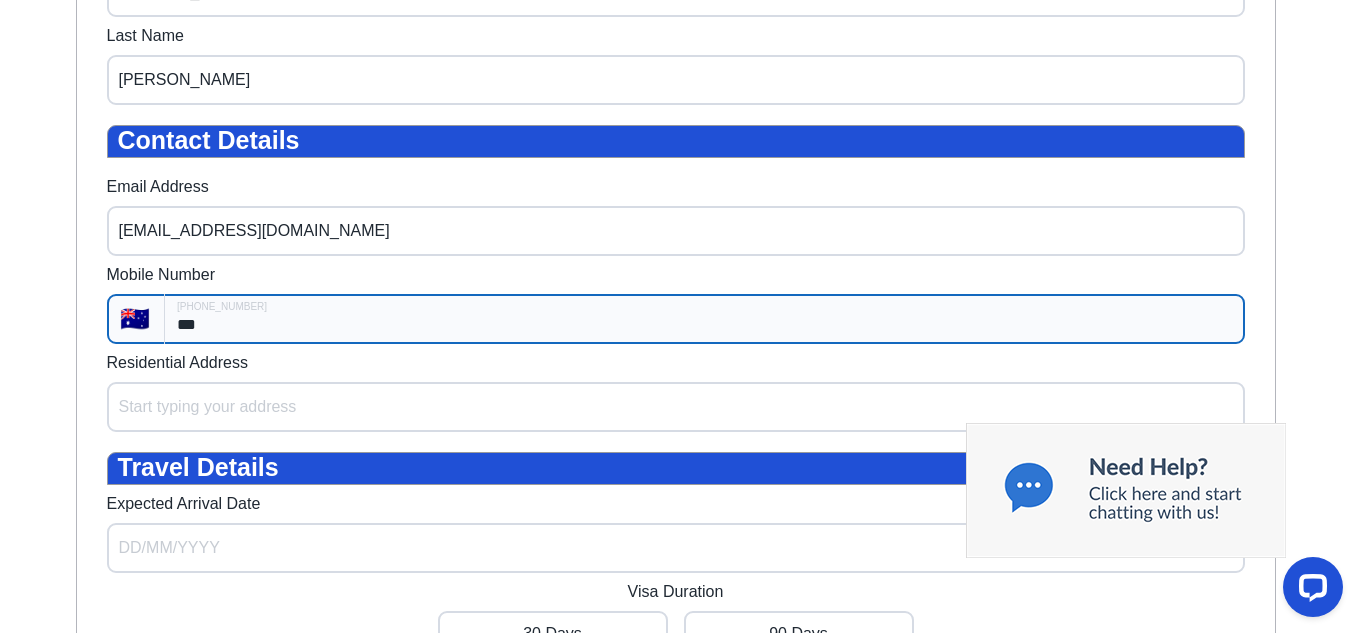 click on "***" at bounding box center (704, 319) 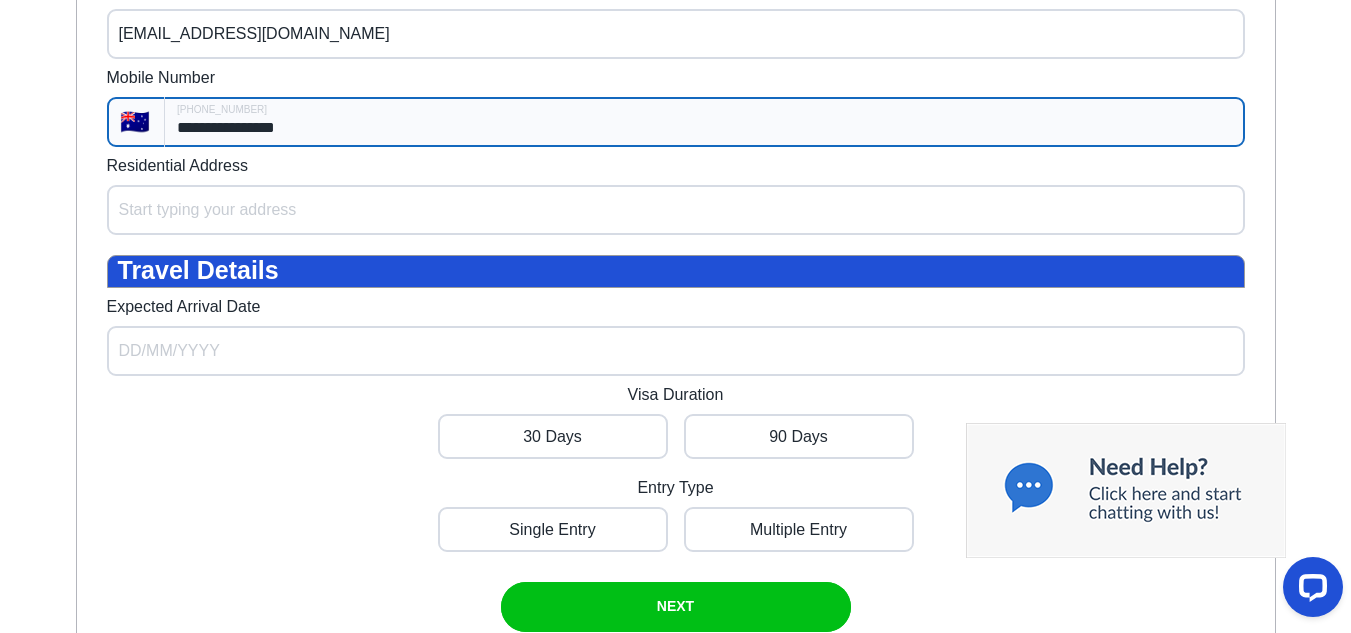 scroll, scrollTop: 797, scrollLeft: 0, axis: vertical 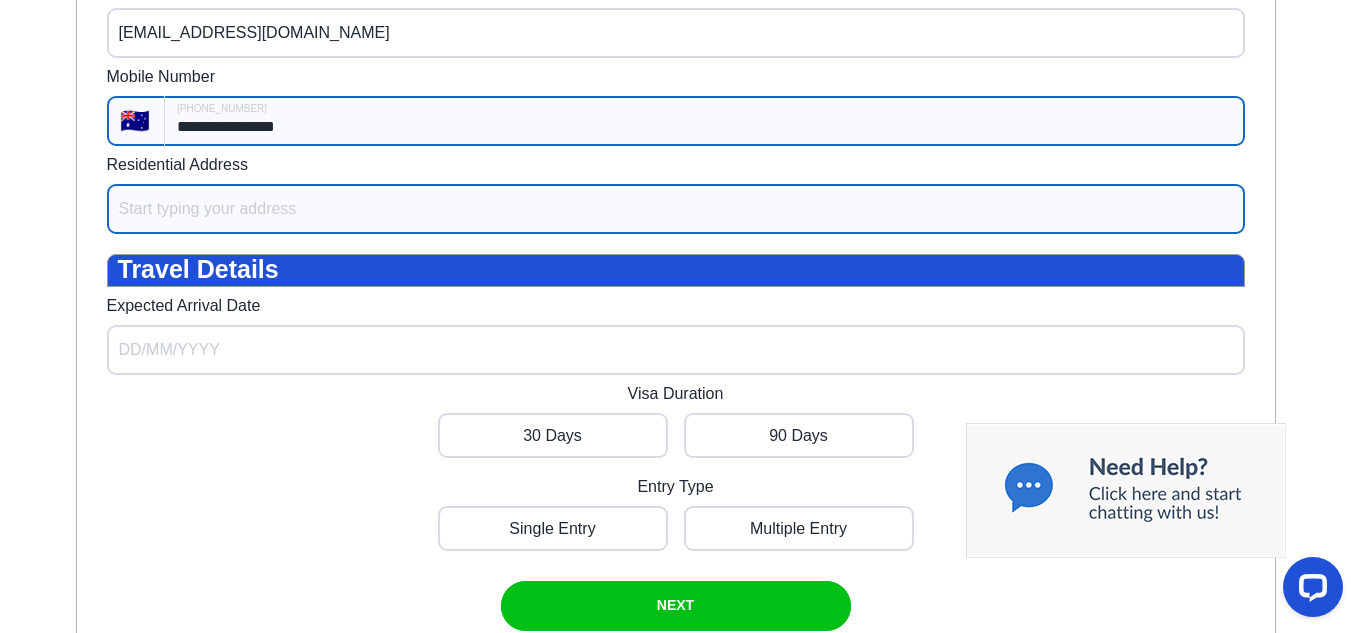 type on "**********" 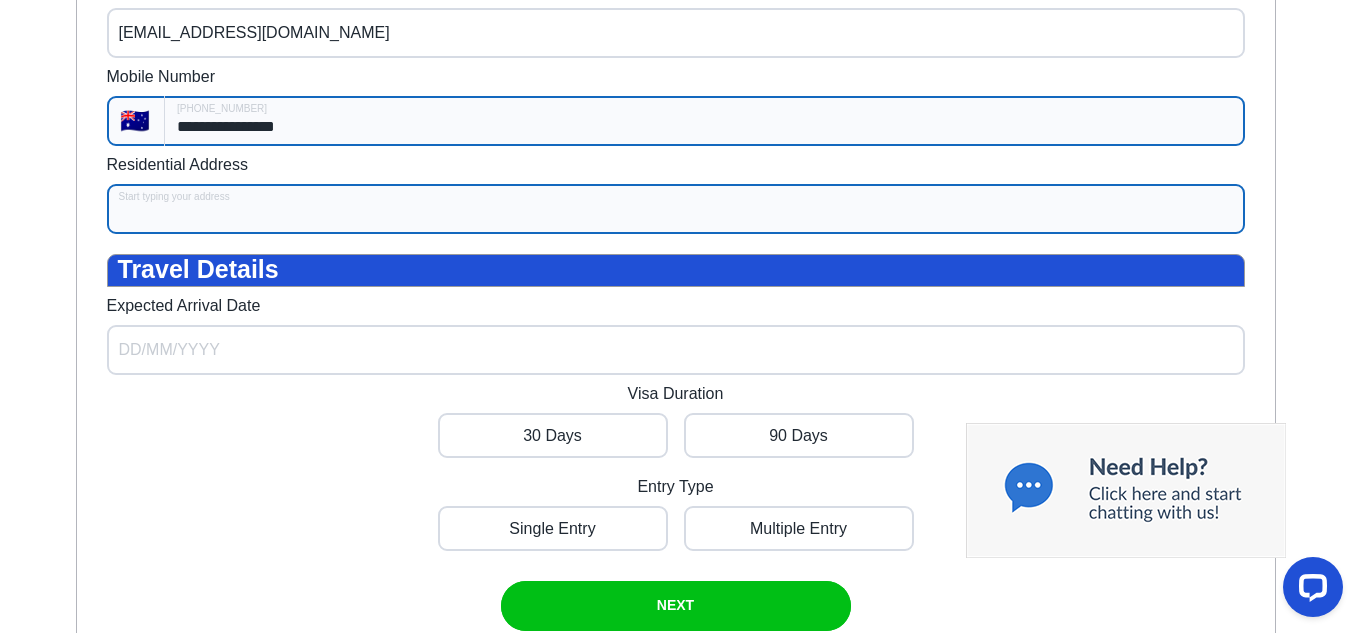 click on "Residential Address" at bounding box center [676, 209] 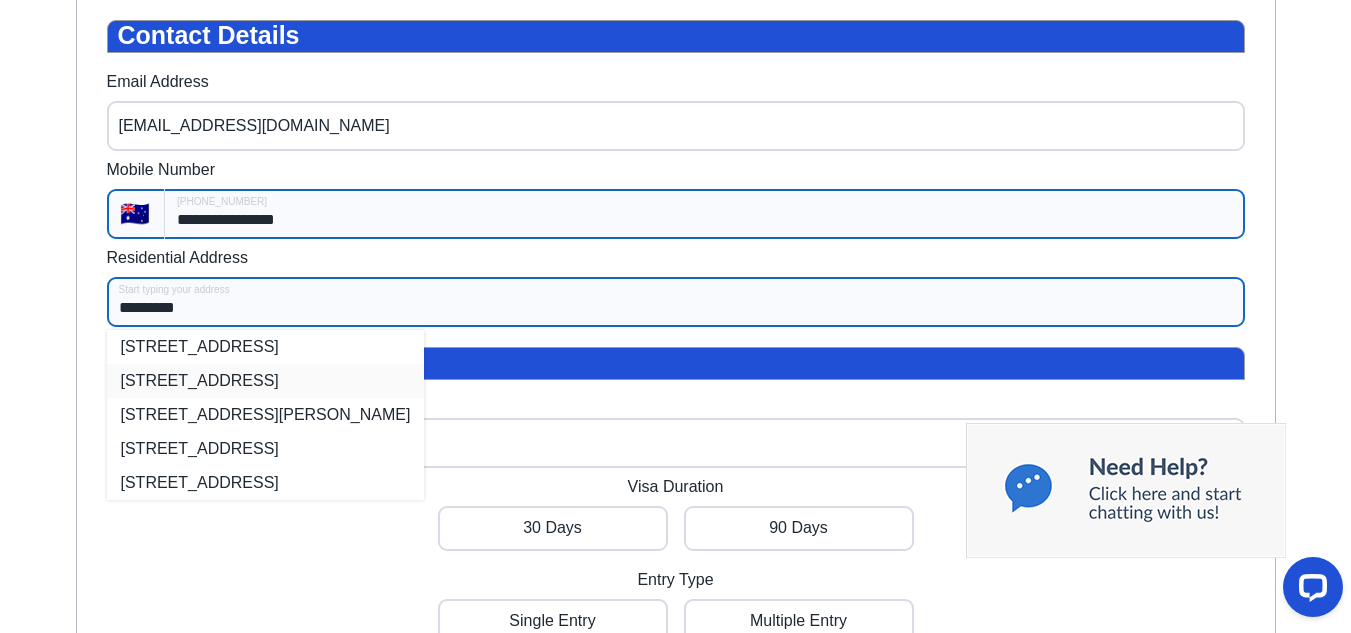 click on "[STREET_ADDRESS]" at bounding box center (266, 381) 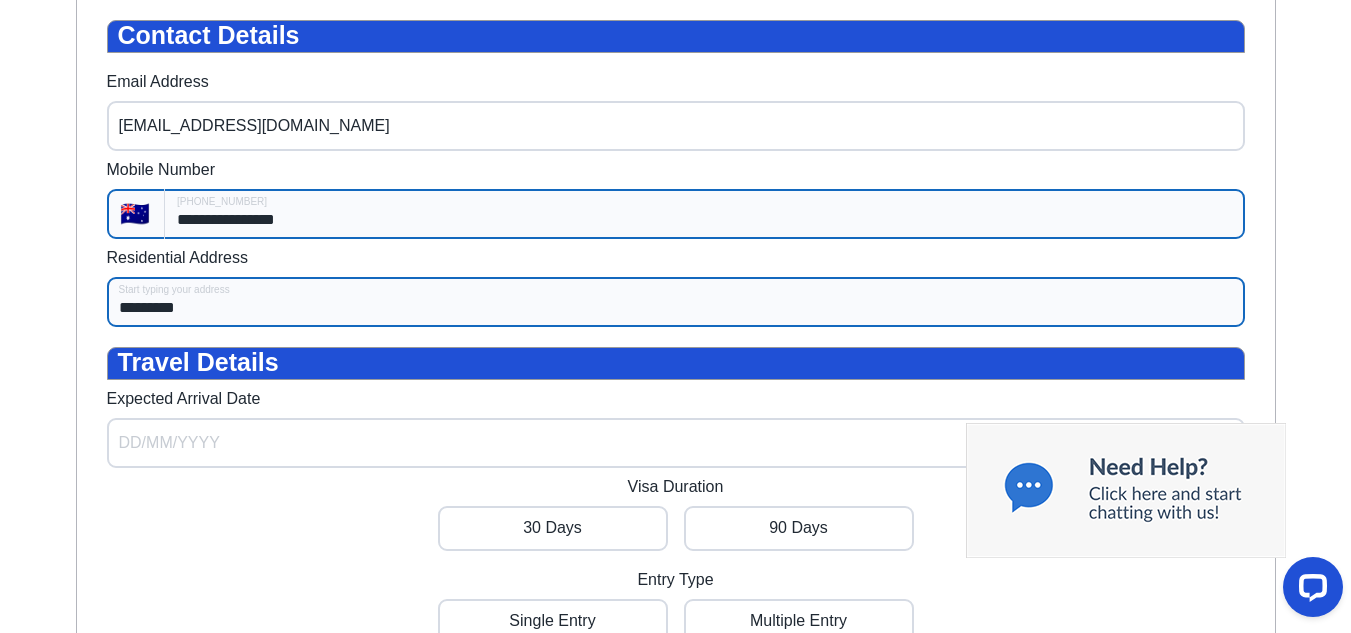type on "**********" 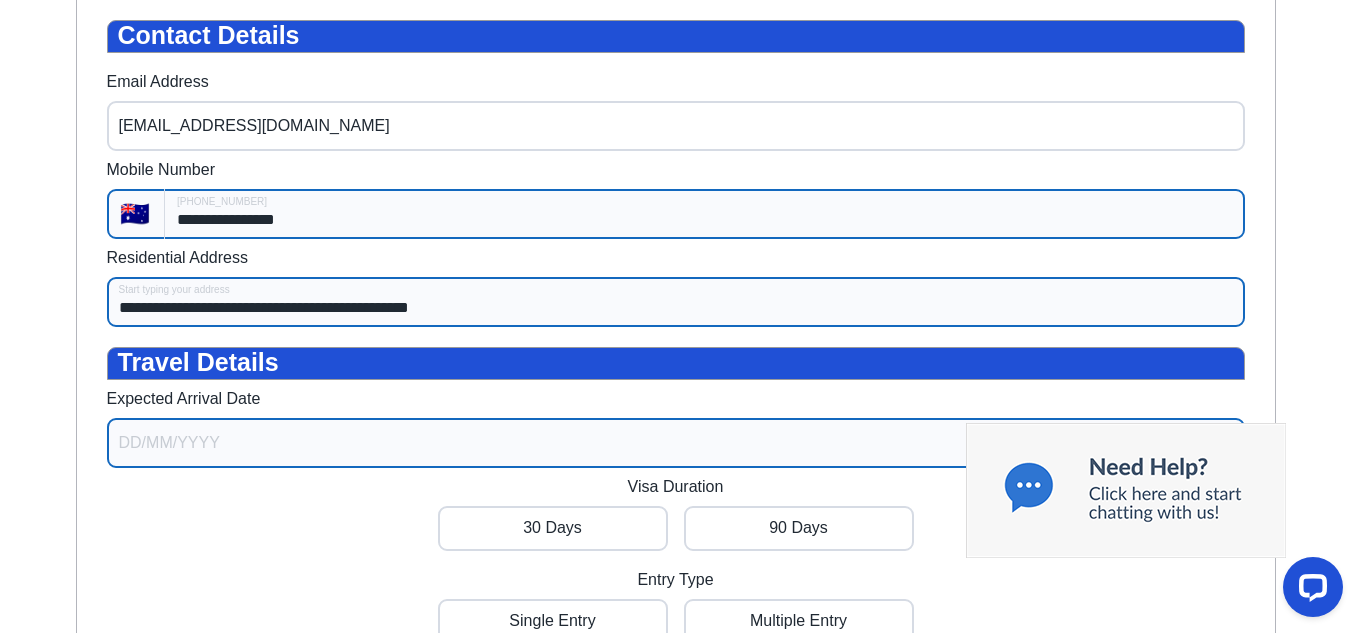 click on "Expected Arrival Date" at bounding box center (676, 443) 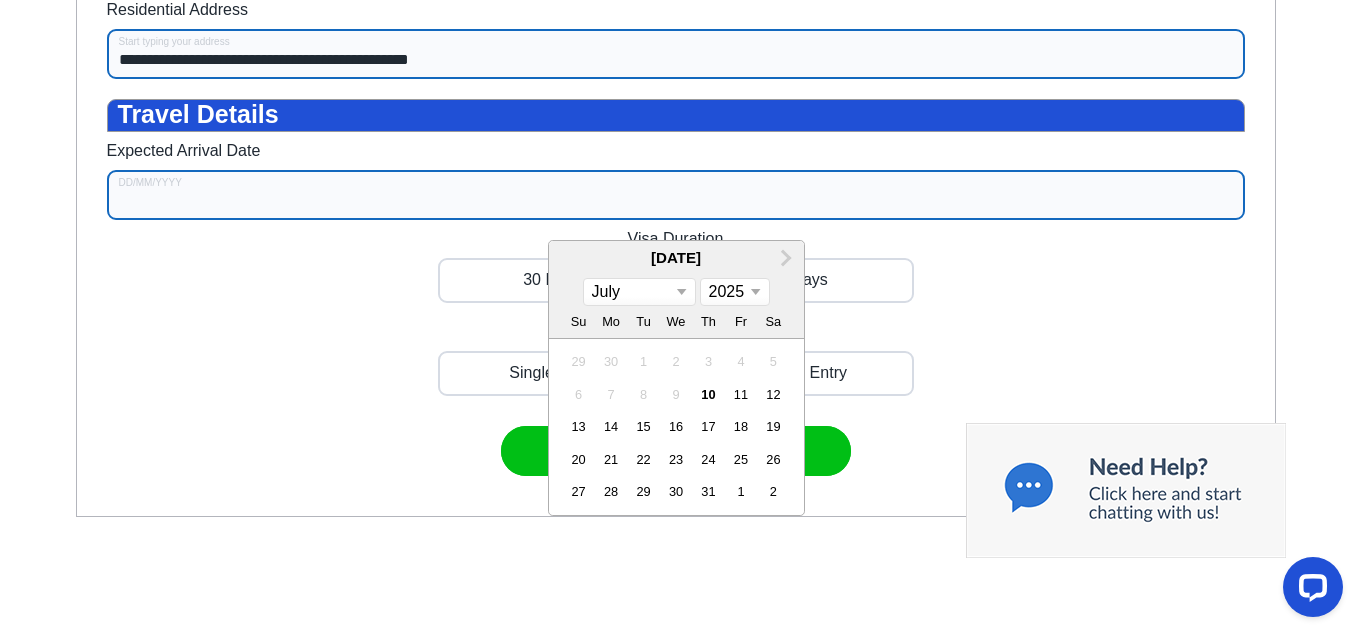 scroll, scrollTop: 1048, scrollLeft: 0, axis: vertical 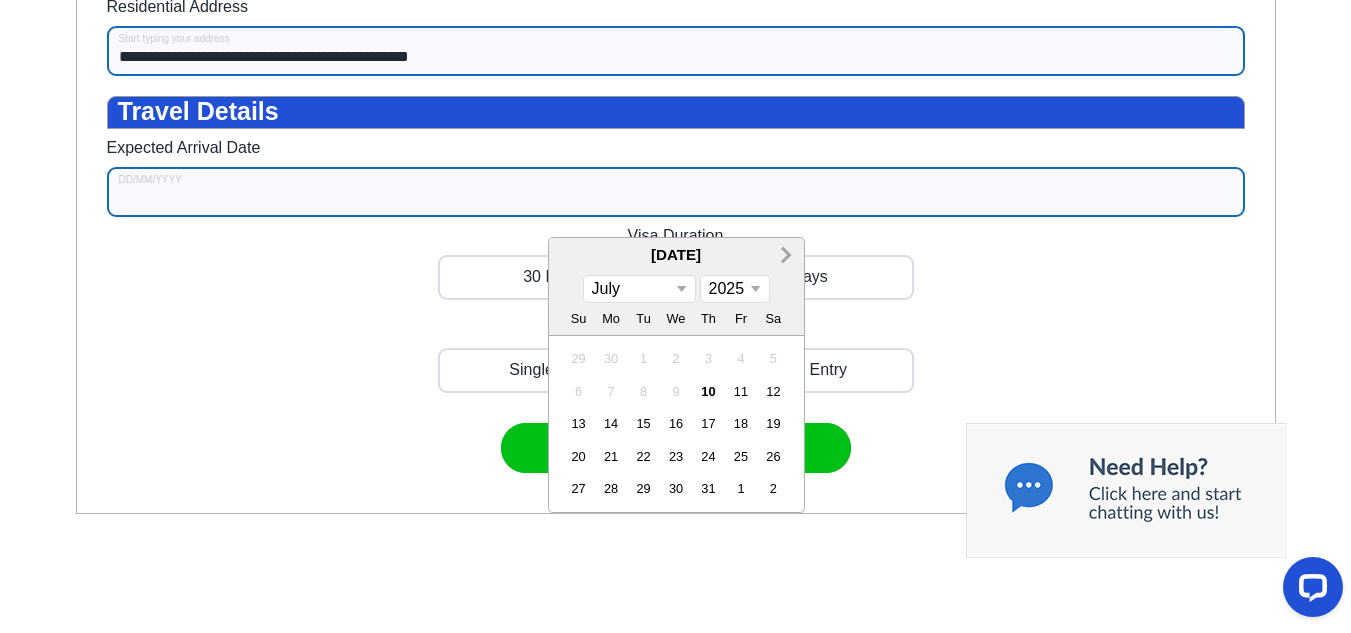 click on "Next Month" at bounding box center [784, 254] 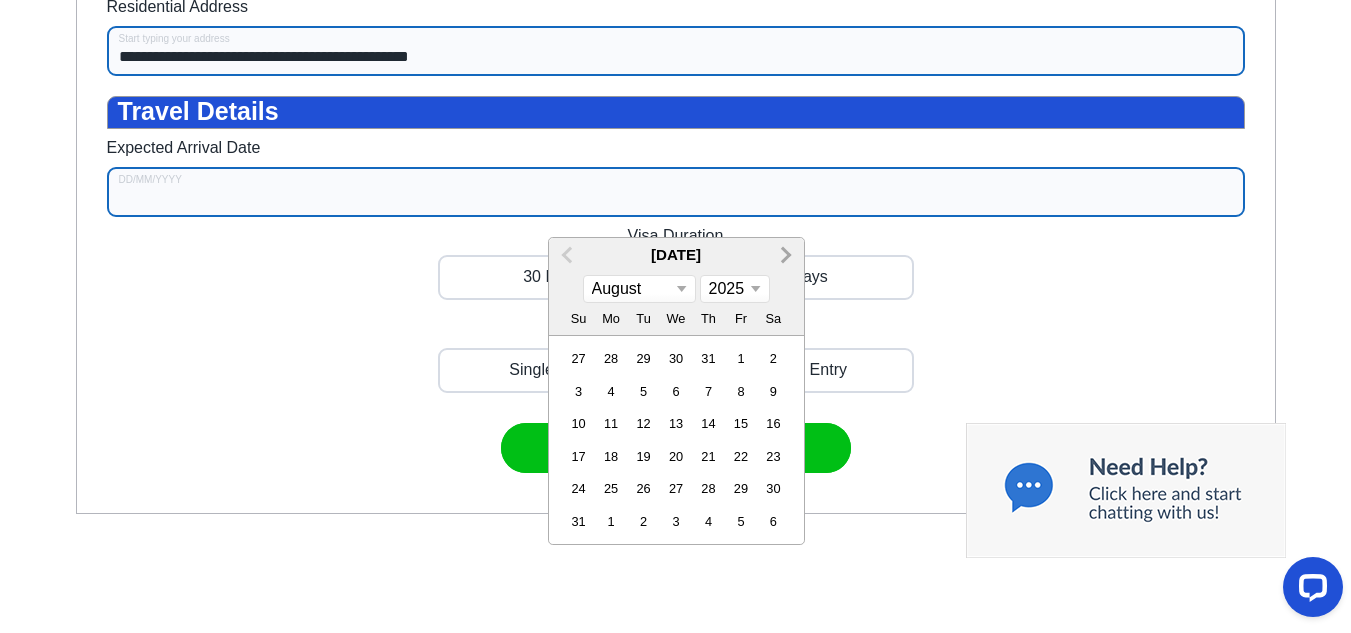 click on "Next Month" at bounding box center [784, 254] 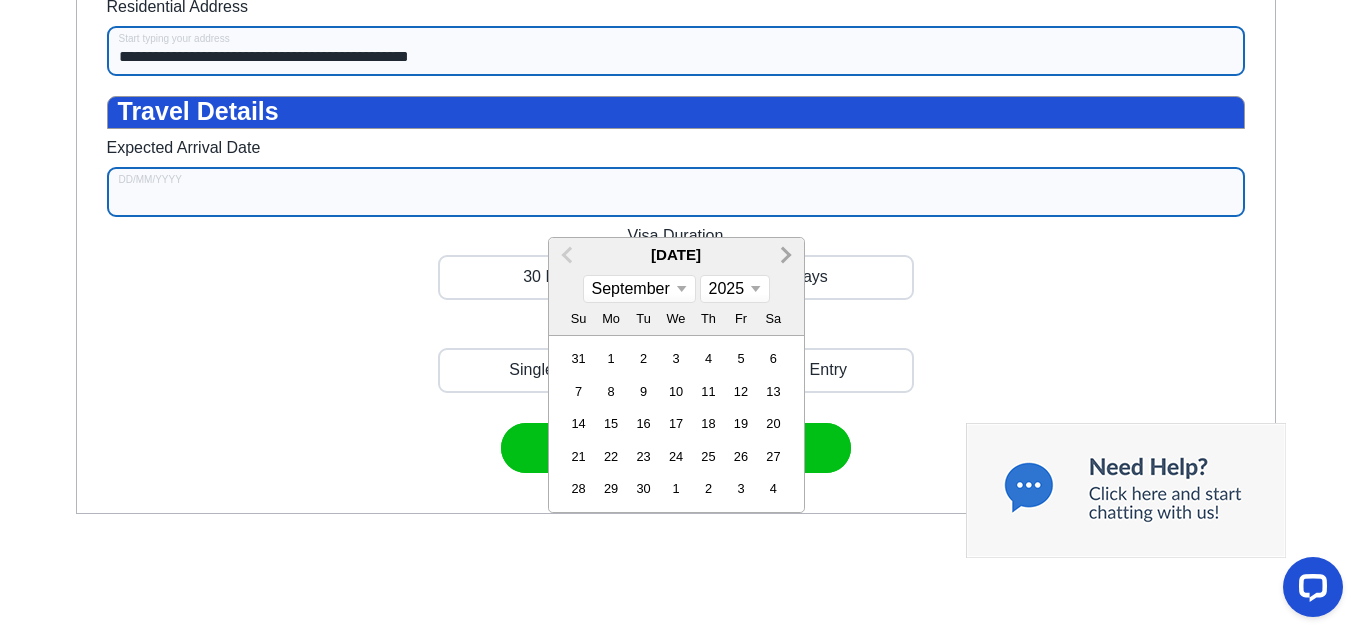 click on "Next Month" at bounding box center (784, 254) 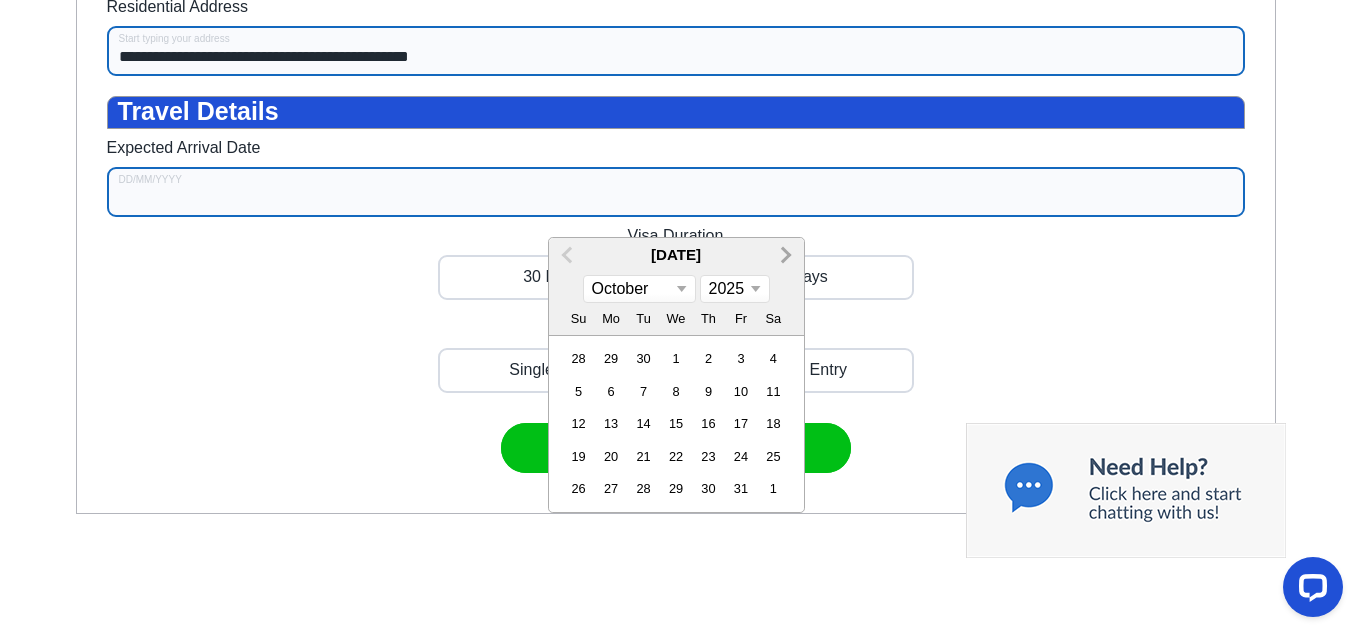 click on "Next Month" at bounding box center (784, 254) 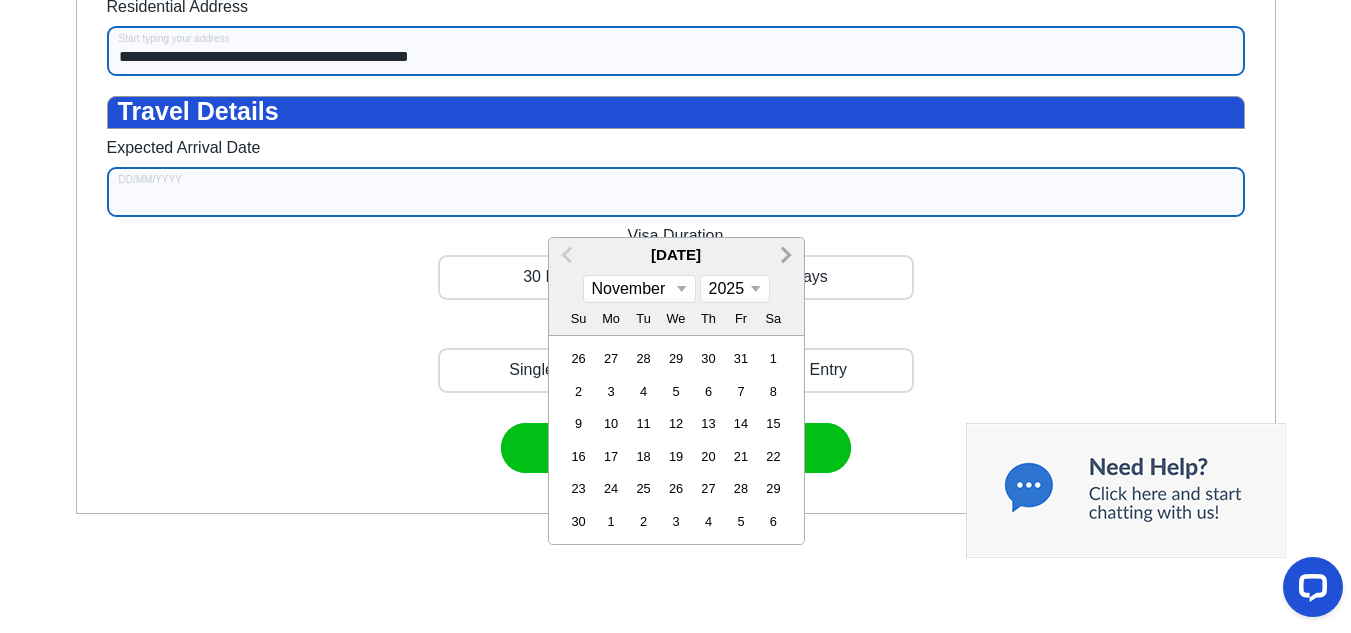 click on "Next Month" at bounding box center [784, 254] 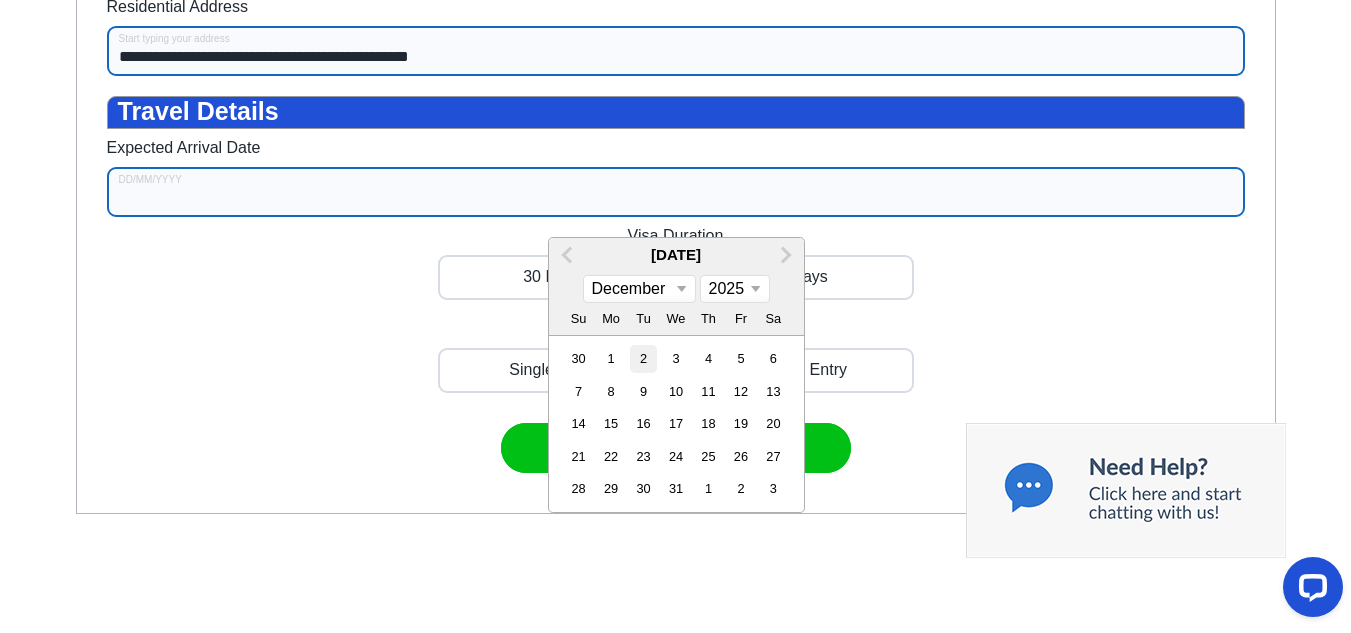click on "2" at bounding box center (643, 358) 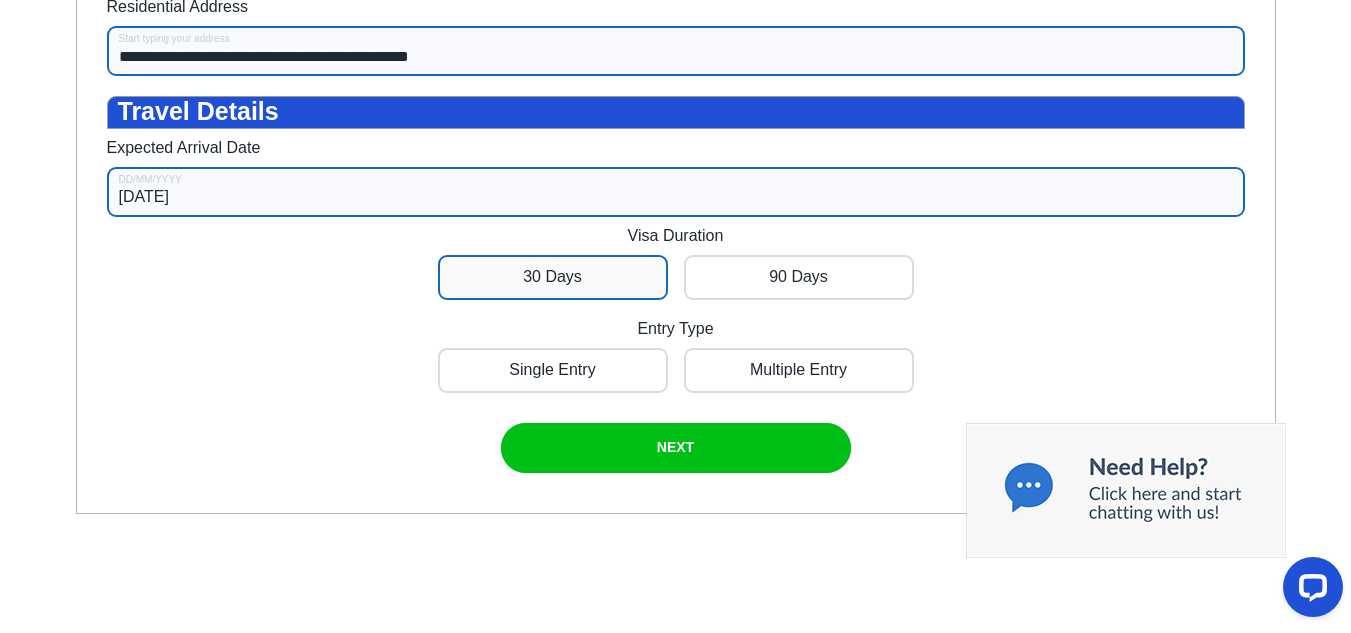 click at bounding box center (553, 277) 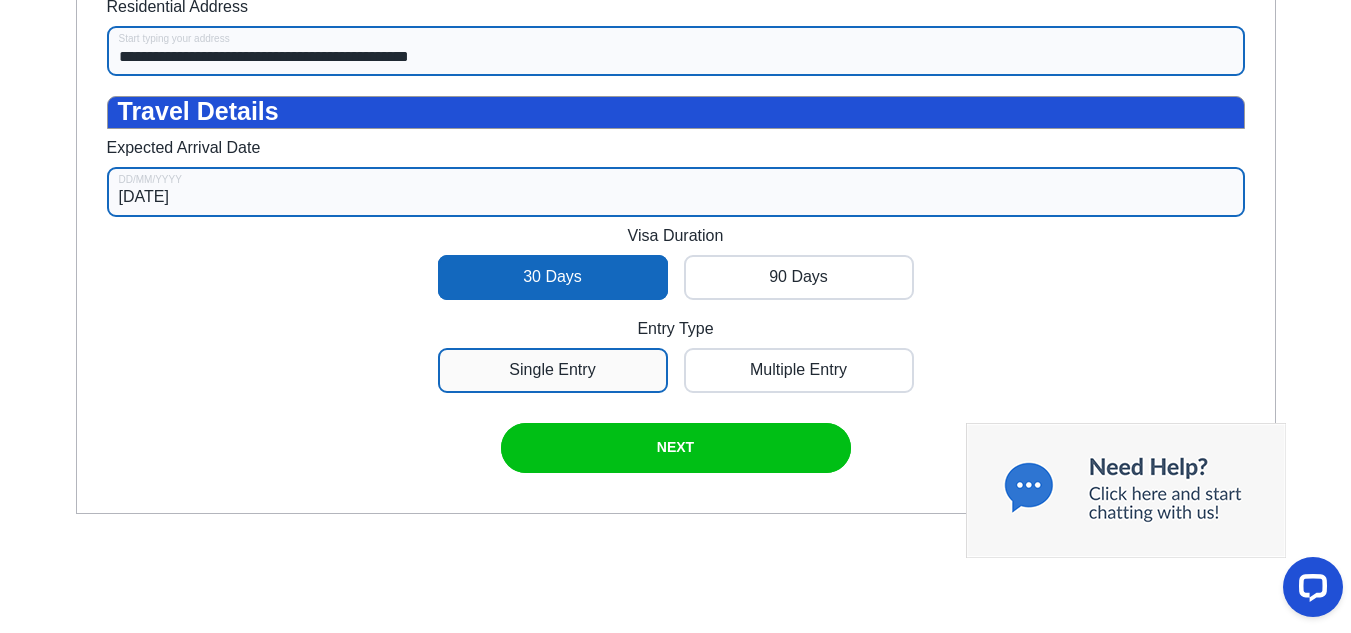 click at bounding box center (553, 370) 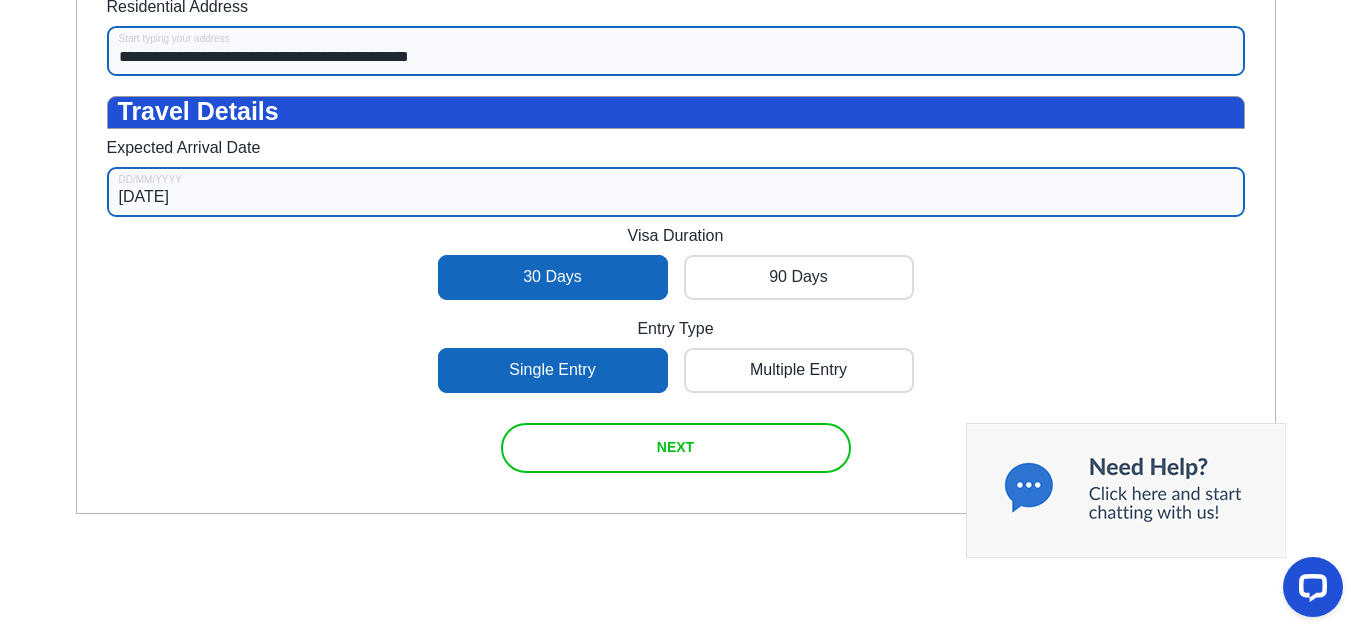 click on "NEXT" at bounding box center (675, 447) 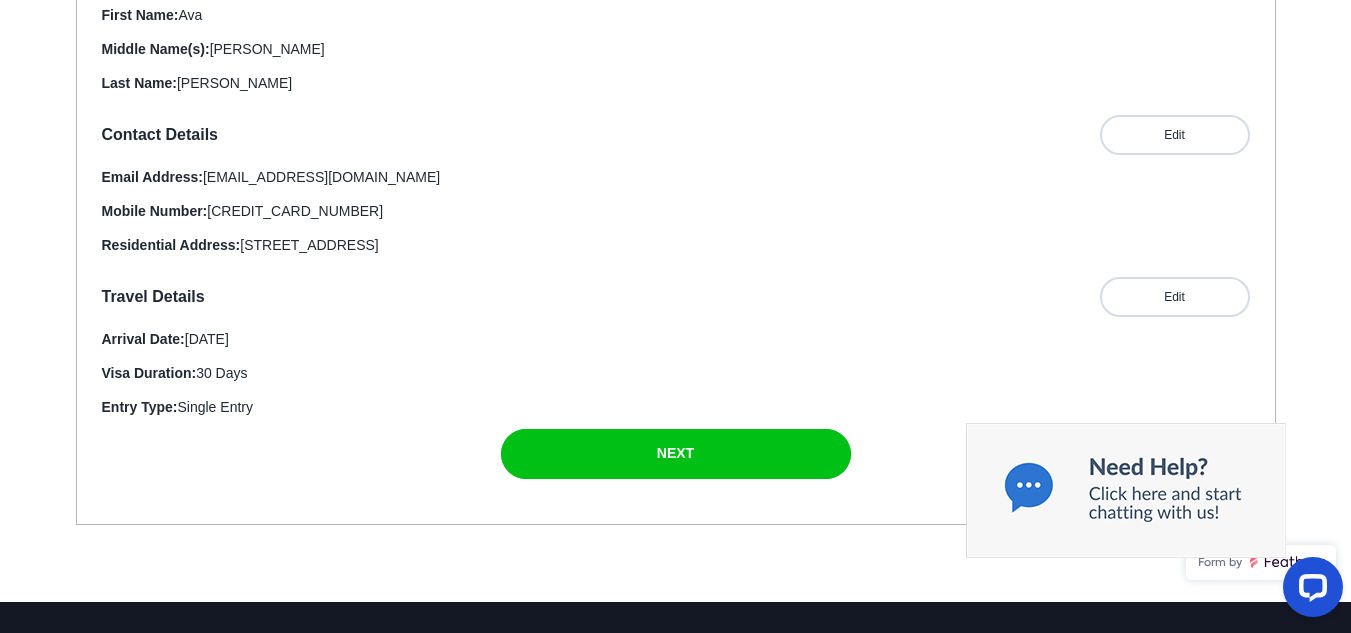 scroll, scrollTop: 468, scrollLeft: 0, axis: vertical 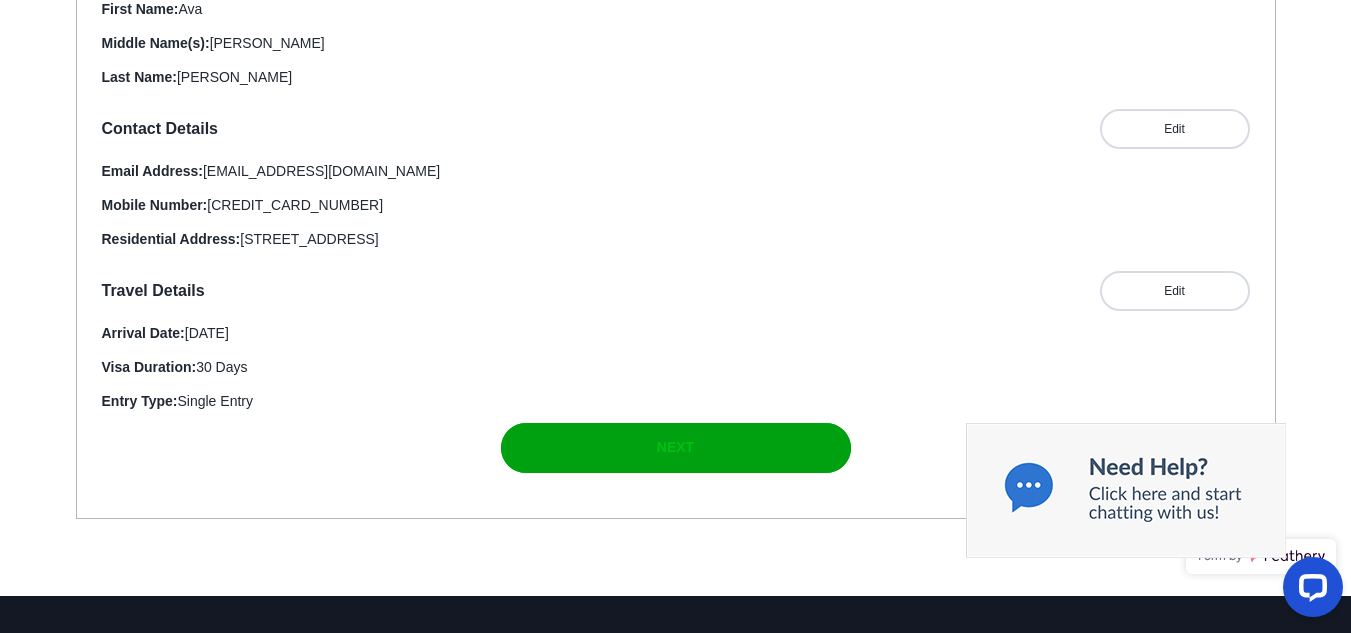 click at bounding box center [676, 448] 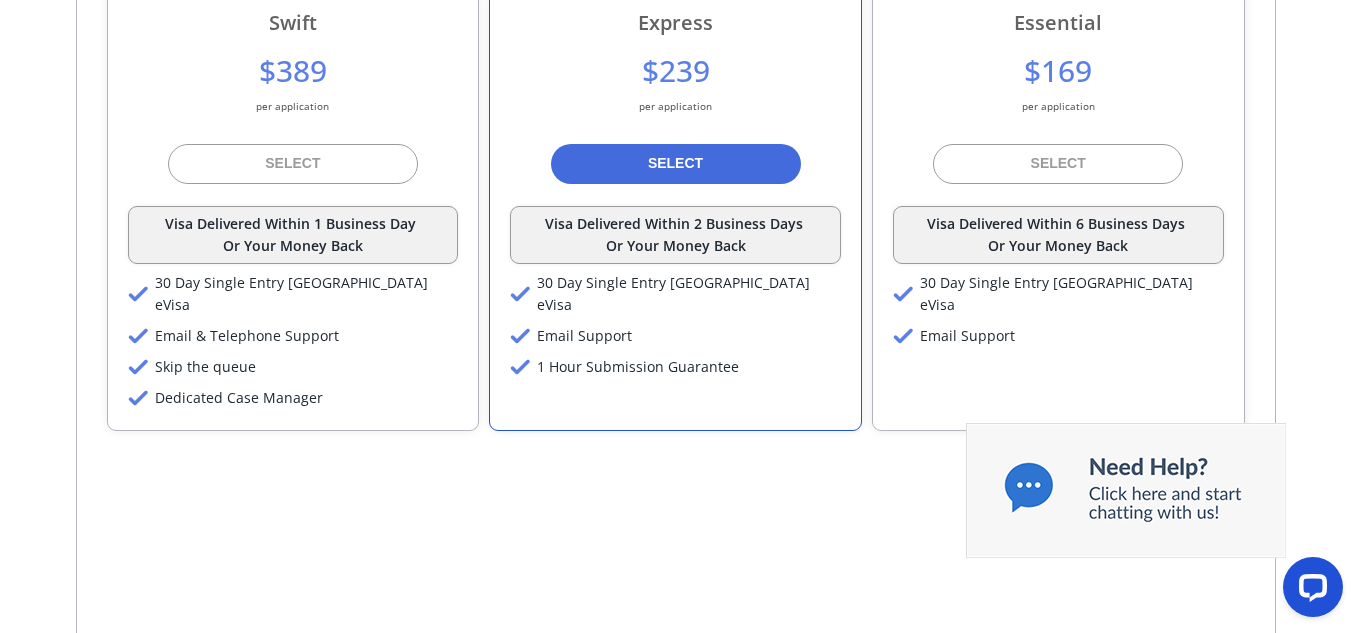 scroll, scrollTop: 470, scrollLeft: 0, axis: vertical 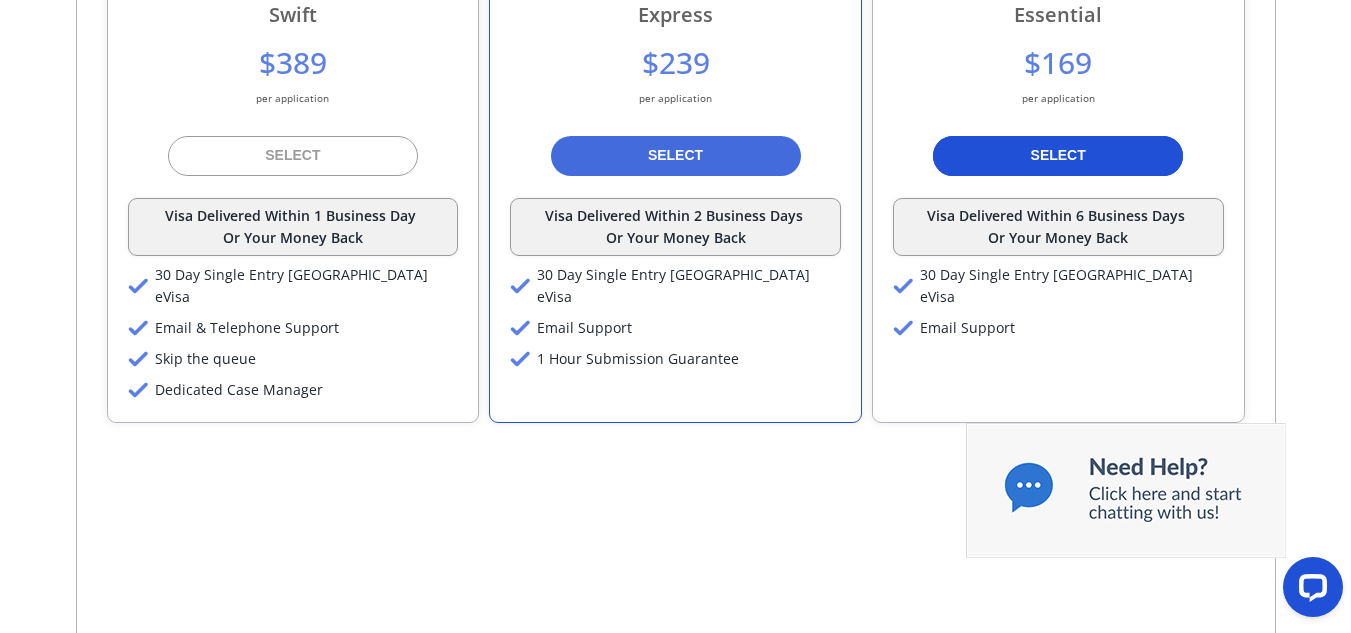 click on "SELECT" at bounding box center [1058, 155] 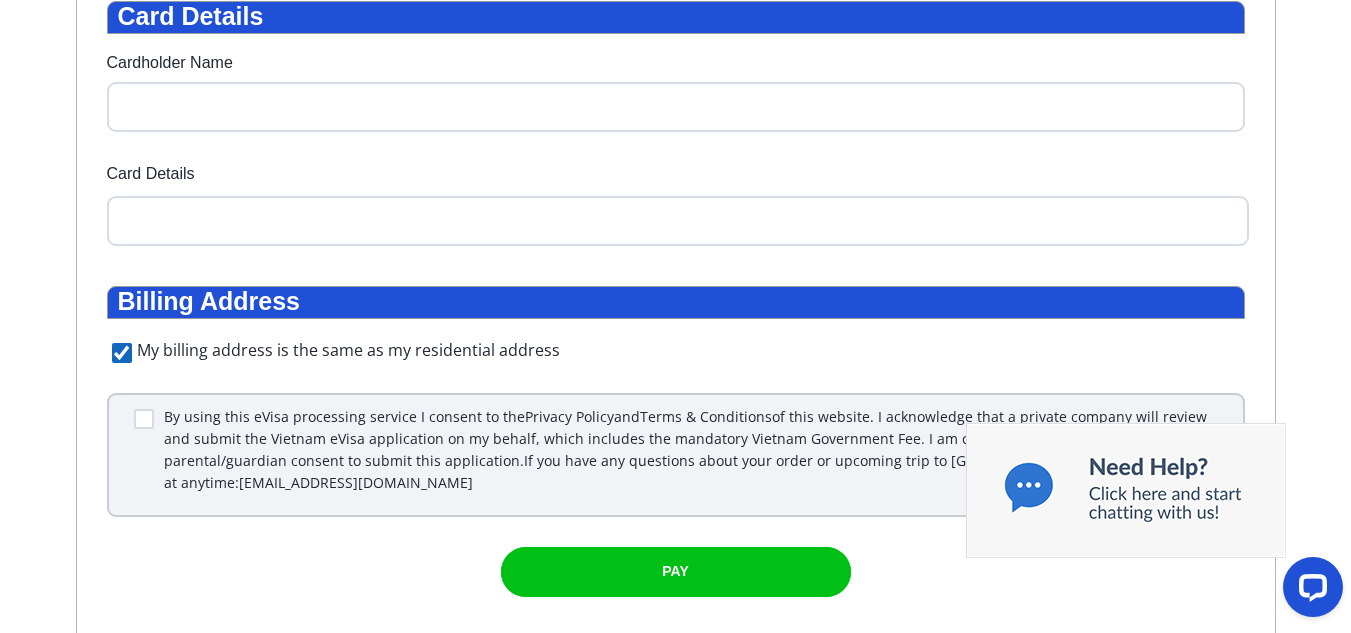 scroll, scrollTop: 416, scrollLeft: 0, axis: vertical 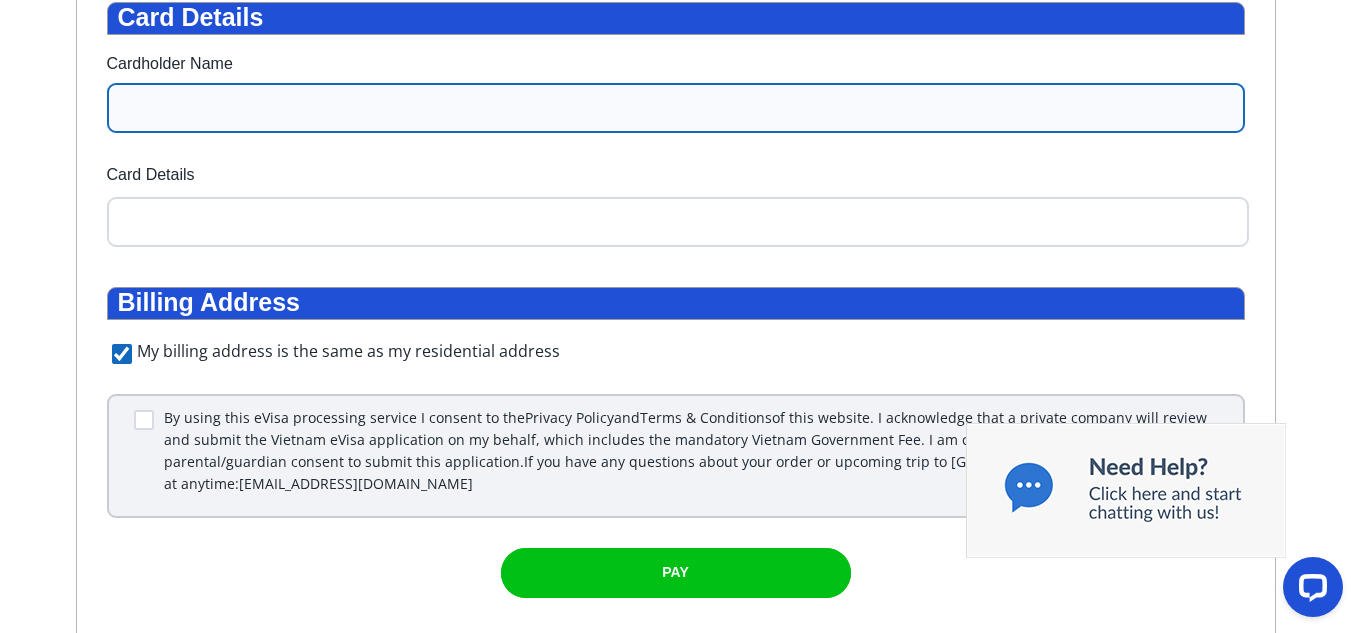 click on "Cardholder Name" at bounding box center [676, 108] 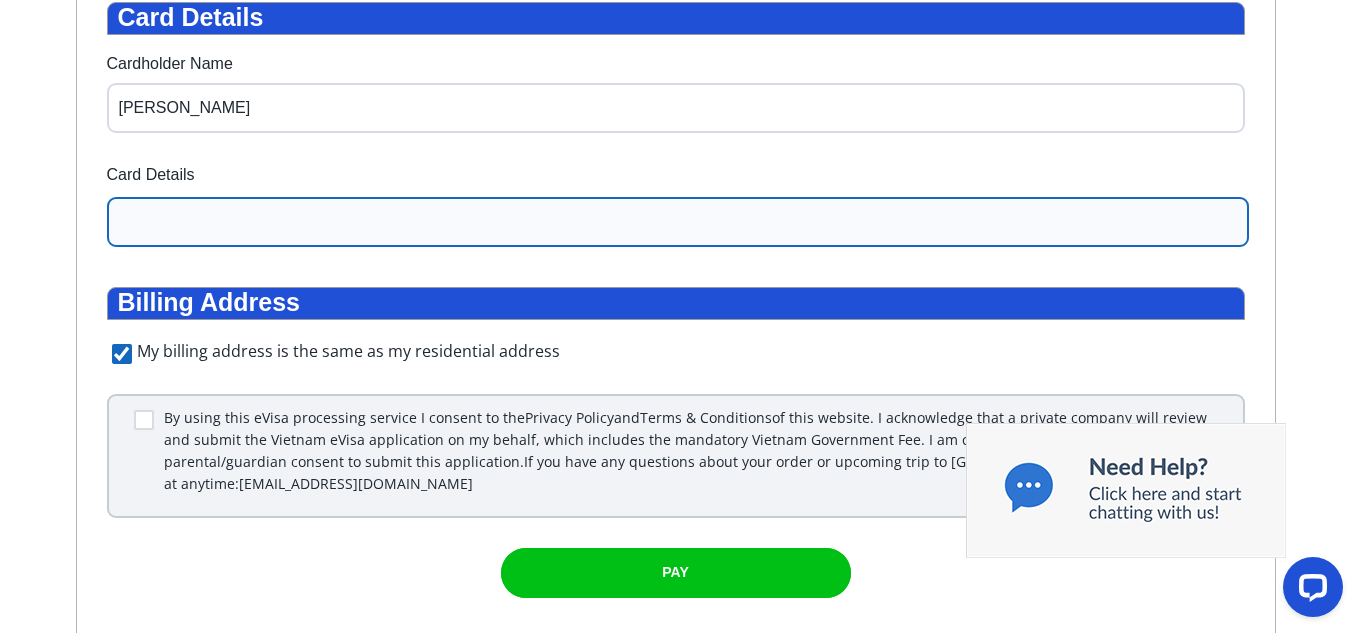 type on "[PERSON_NAME]" 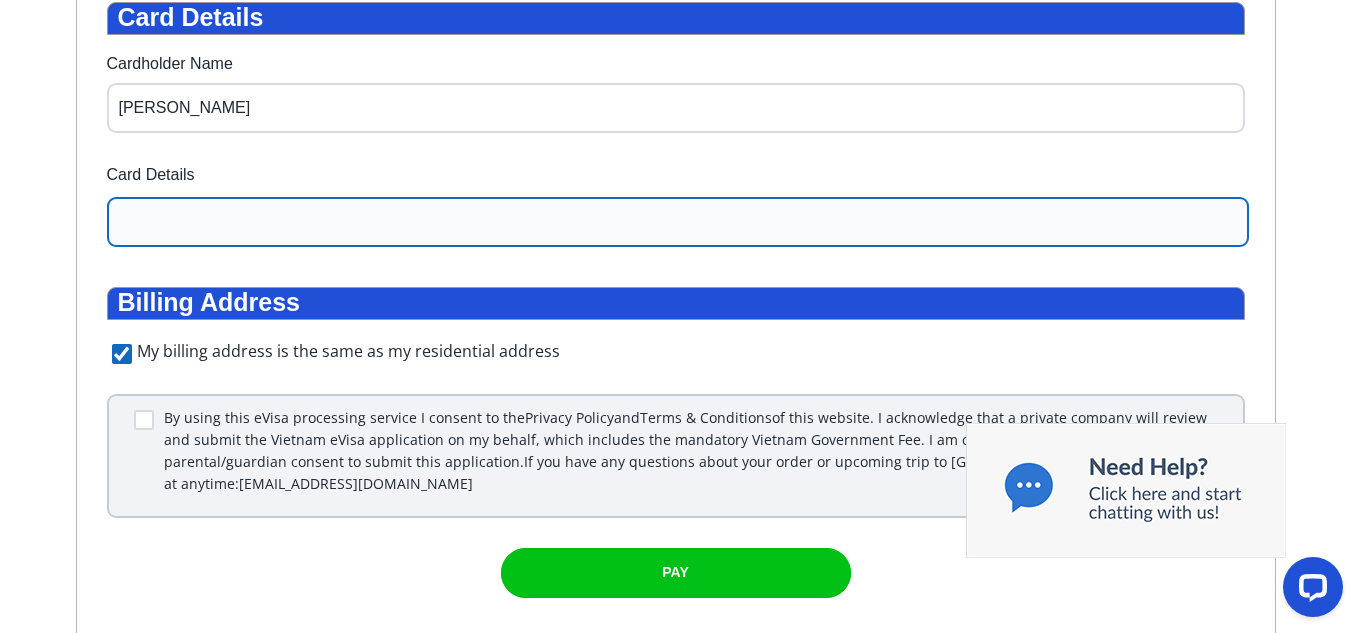 click at bounding box center [678, 222] 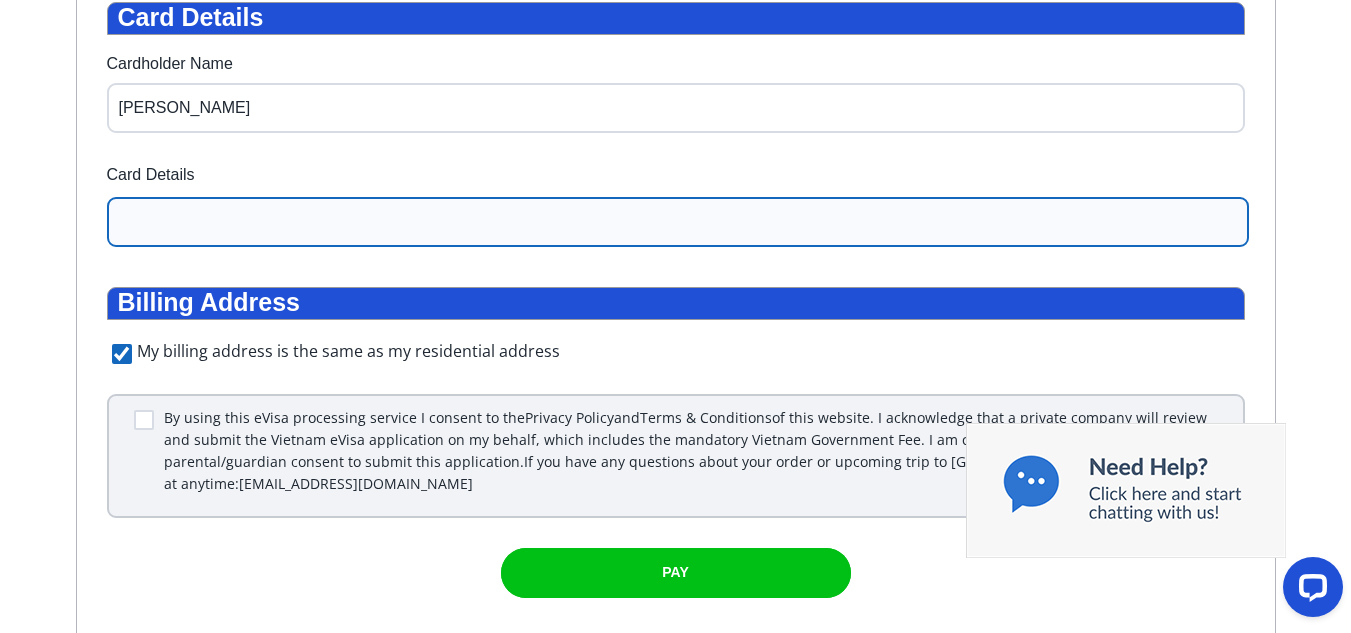click at bounding box center (678, 222) 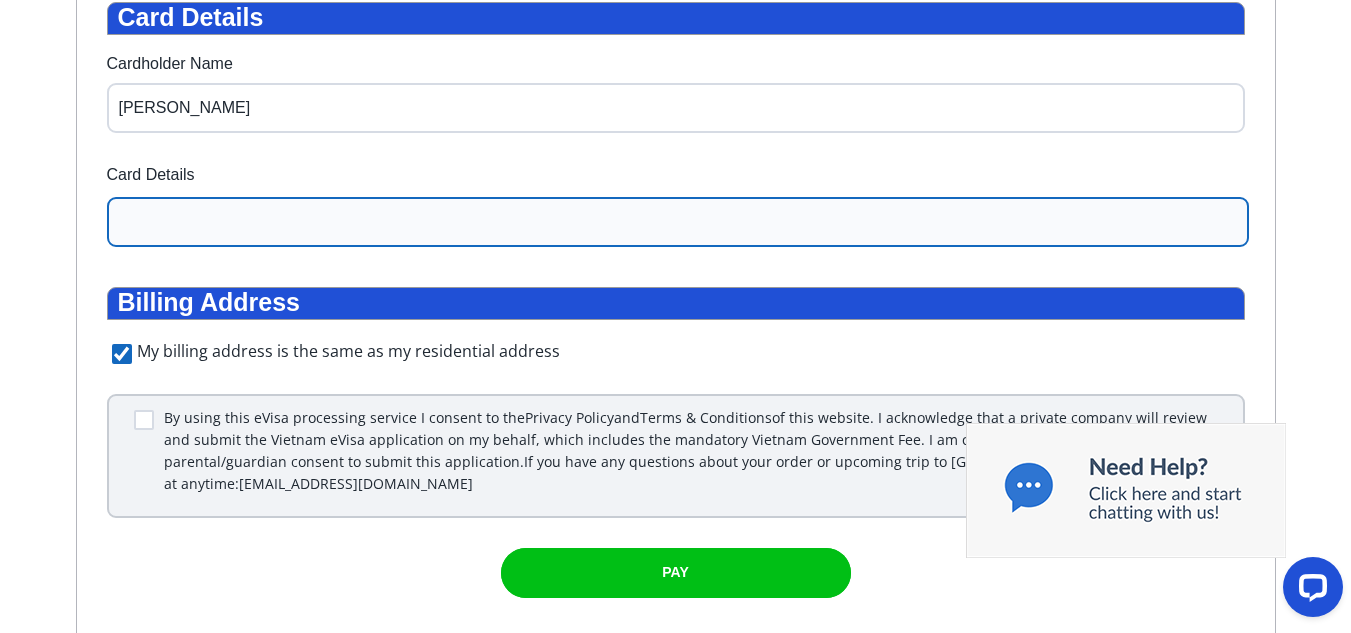 click at bounding box center [678, 222] 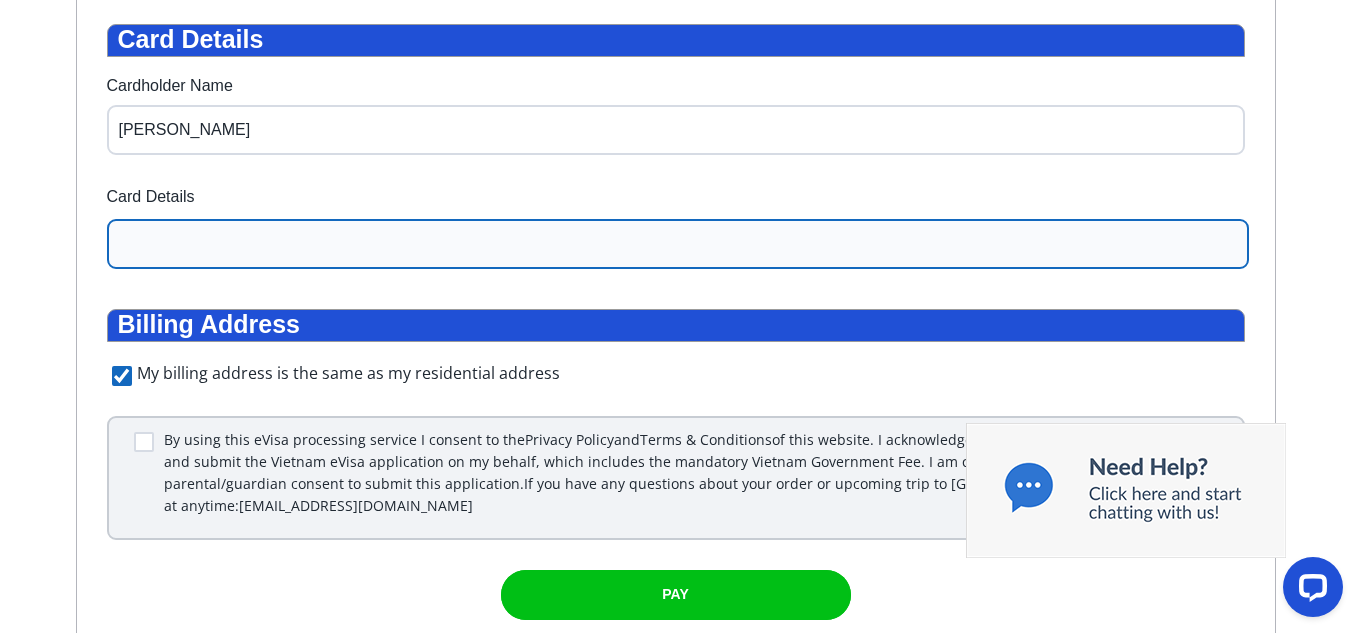 scroll, scrollTop: 395, scrollLeft: 0, axis: vertical 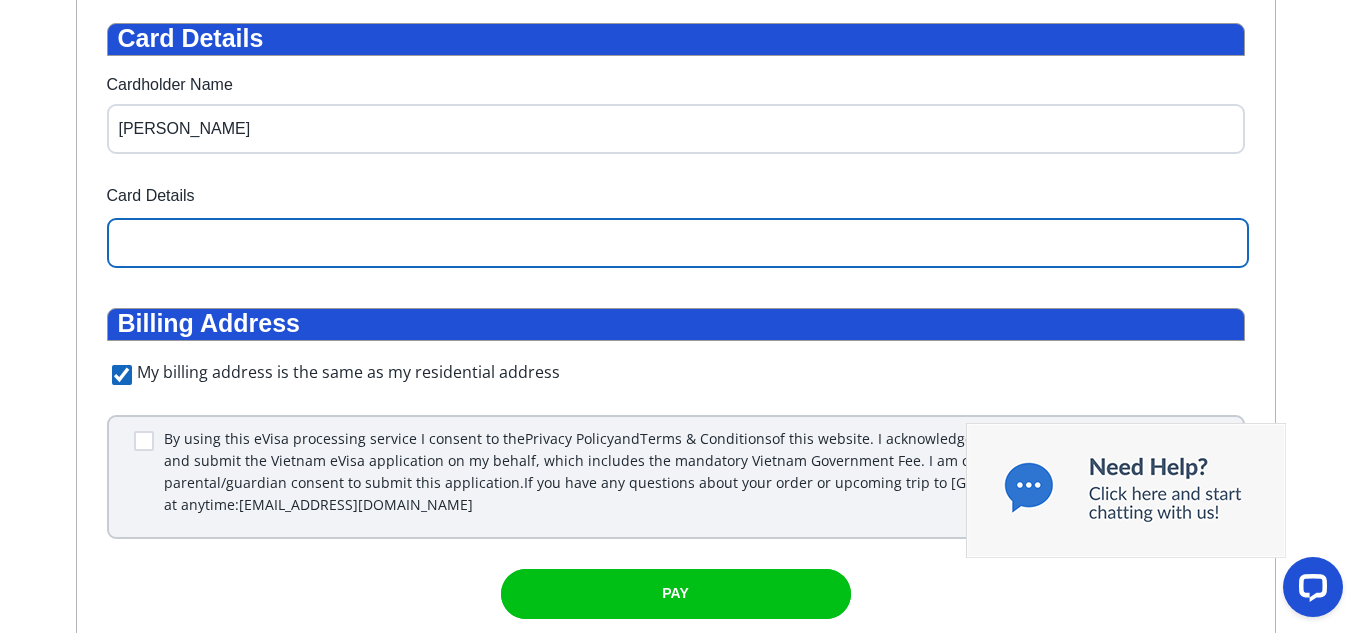 click on "Card Details  Cardholder Name [PERSON_NAME] Card Details Billing Address  My billing address is the same as my residential address By using this eVisa processing service I consent to the  Privacy Policy  and  Terms & Conditions  of this website. I acknowledge that a private company will review and submit the Vietnam eVisa application on my behalf, which includes the mandatory Vietnam Government Fee. I am of legal age, or have parental/guardian consent to submit this application.
If you have any questions about your order or upcoming trip to [GEOGRAPHIC_DATA], please contact us at anytime:  [EMAIL_ADDRESS][DOMAIN_NAME] PAY" at bounding box center [676, 321] 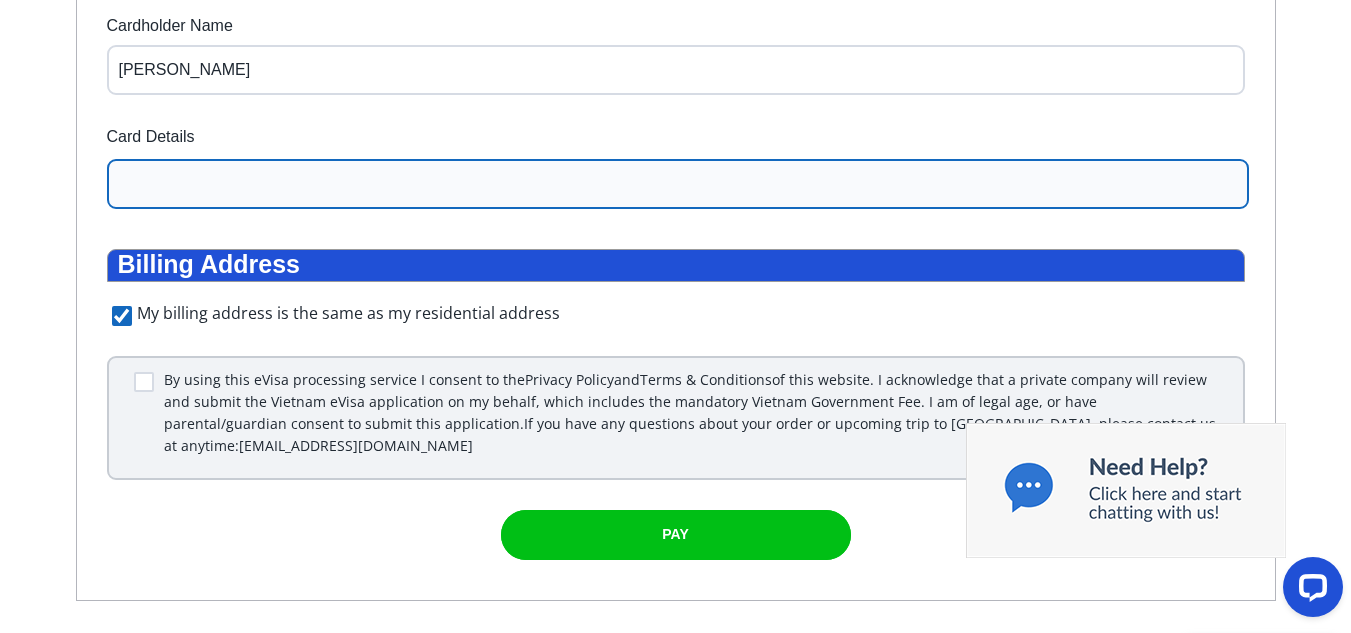 scroll, scrollTop: 485, scrollLeft: 0, axis: vertical 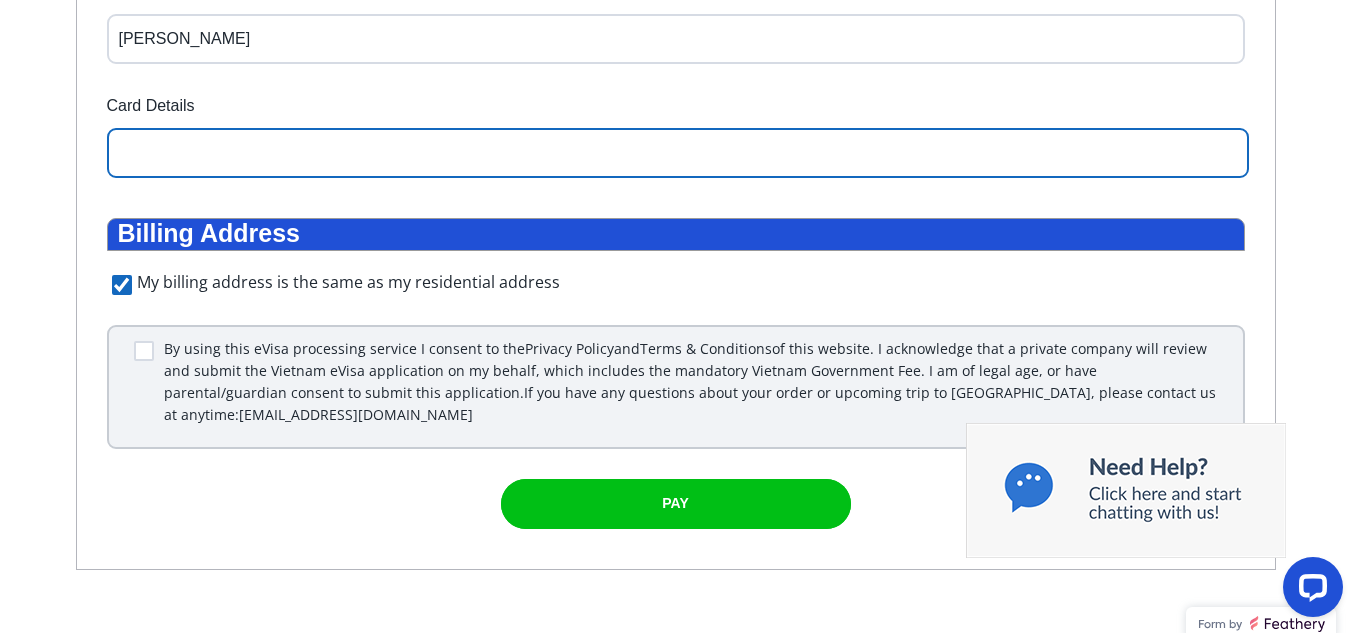 click on "Vietnam eVisa Application Applicant: [PERSON_NAME] Cart: Essential - Single Entry Vietnam eVisa Payment Total: A$169.00 Step 3 of 3
Checkout Card Details  Cardholder Name [PERSON_NAME] Card Details Billing Address  My billing address is the same as my residential address By using this eVisa processing service I consent to the  Privacy Policy  and  Terms & Conditions  of this website. I acknowledge that a private company will review and submit the Vietnam eVisa application on my behalf, which includes the mandatory Vietnam Government Fee. I am of legal age, or have parental/guardian consent to submit this application.
If you have any questions about your order or upcoming trip to [GEOGRAPHIC_DATA], please contact us at anytime:  [EMAIL_ADDRESS][DOMAIN_NAME] PAY" at bounding box center [675, 116] 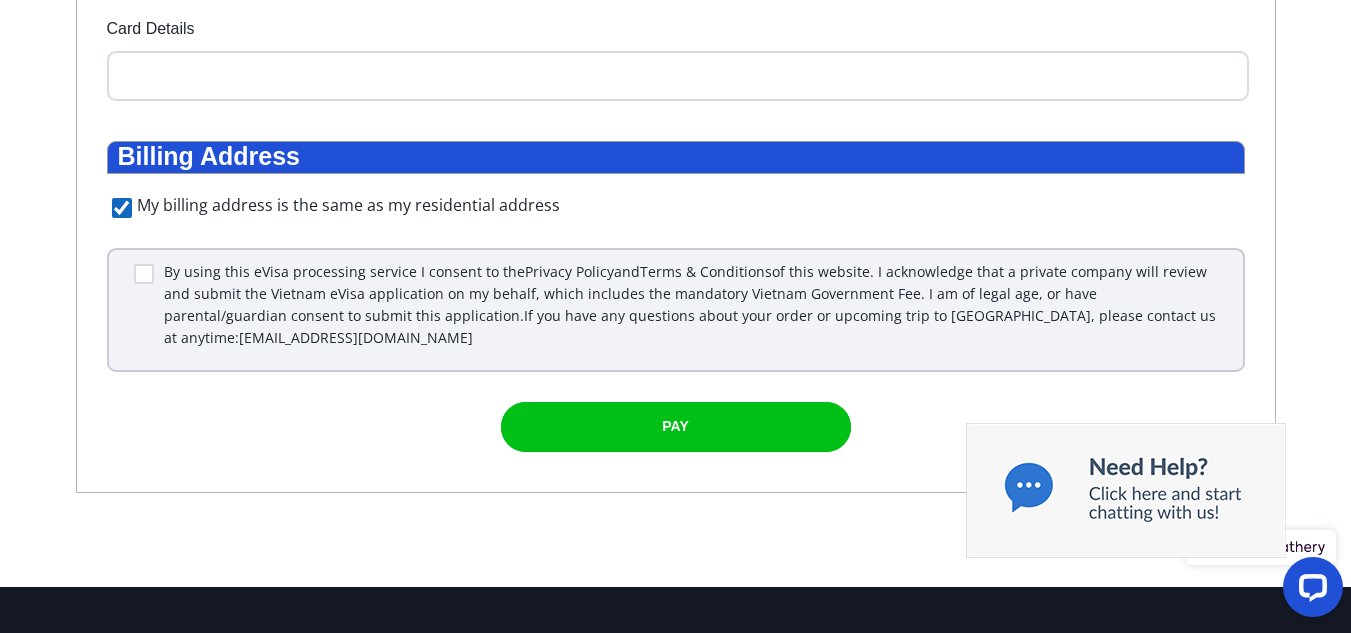 scroll, scrollTop: 554, scrollLeft: 0, axis: vertical 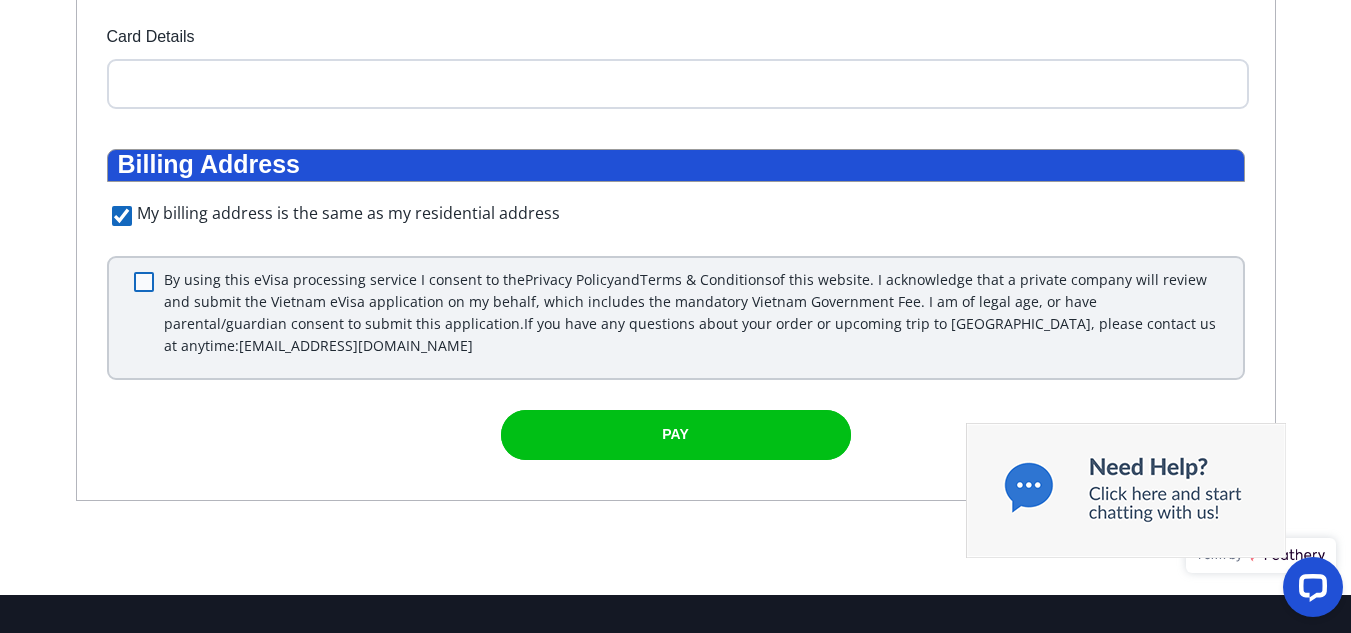 click at bounding box center (144, 282) 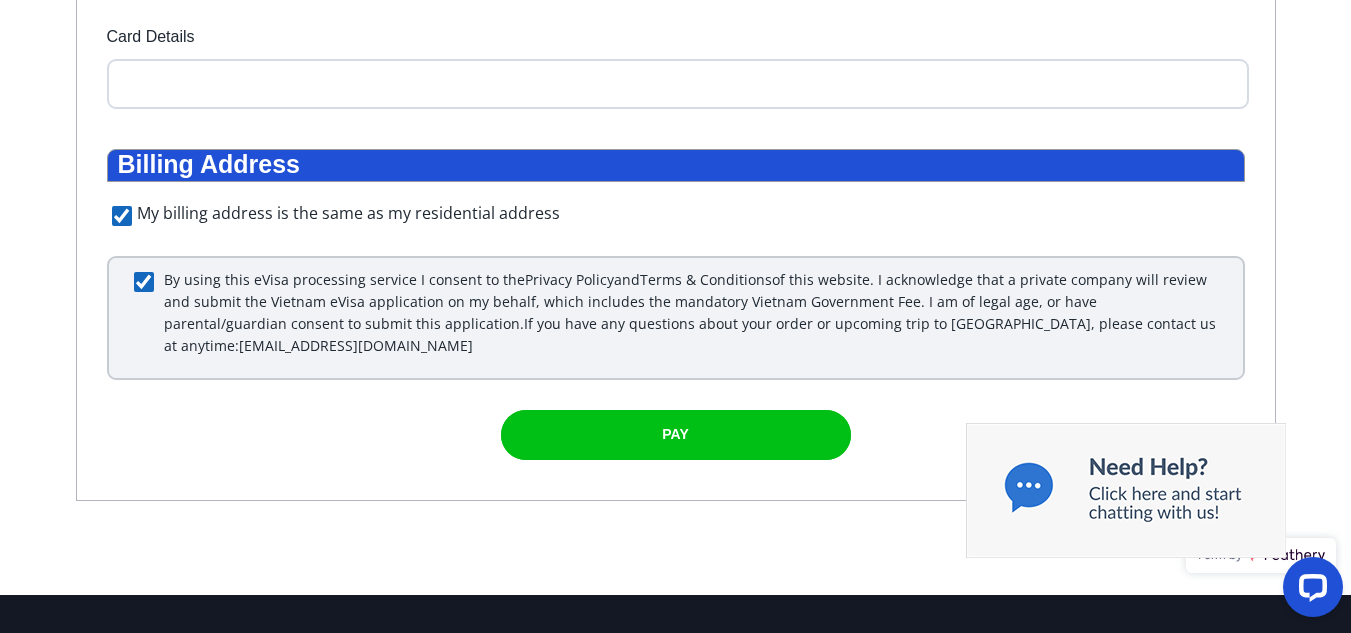 checkbox on "true" 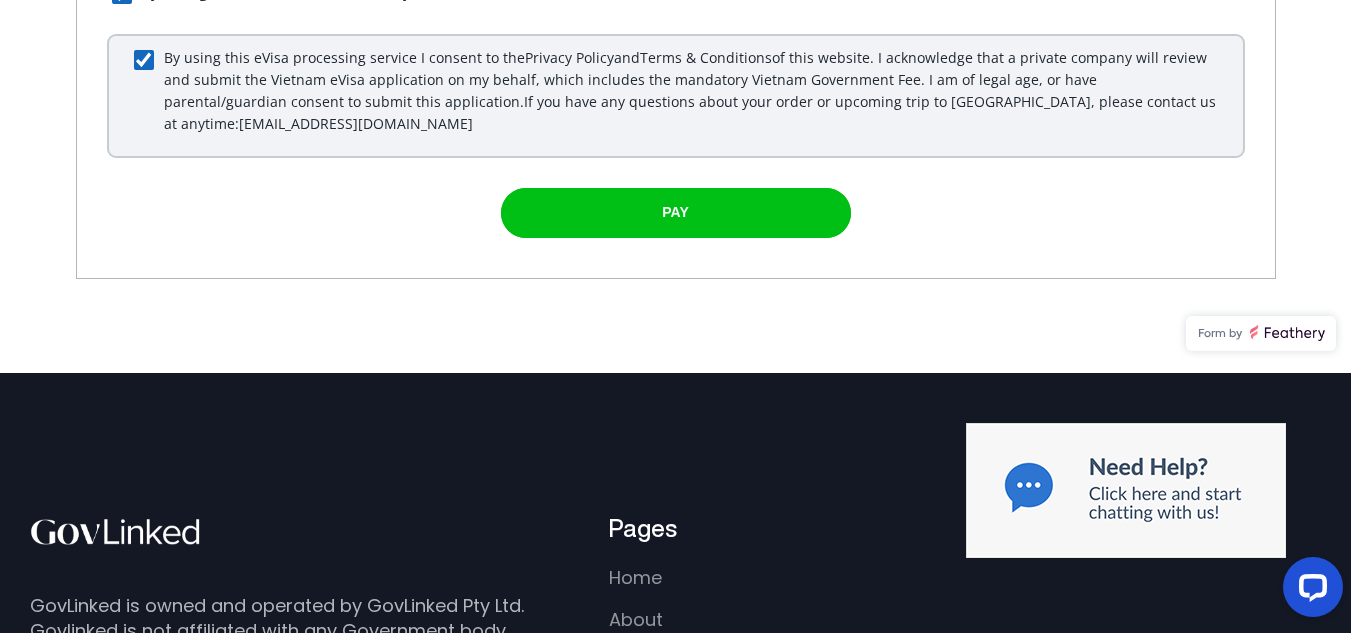 scroll, scrollTop: 777, scrollLeft: 0, axis: vertical 